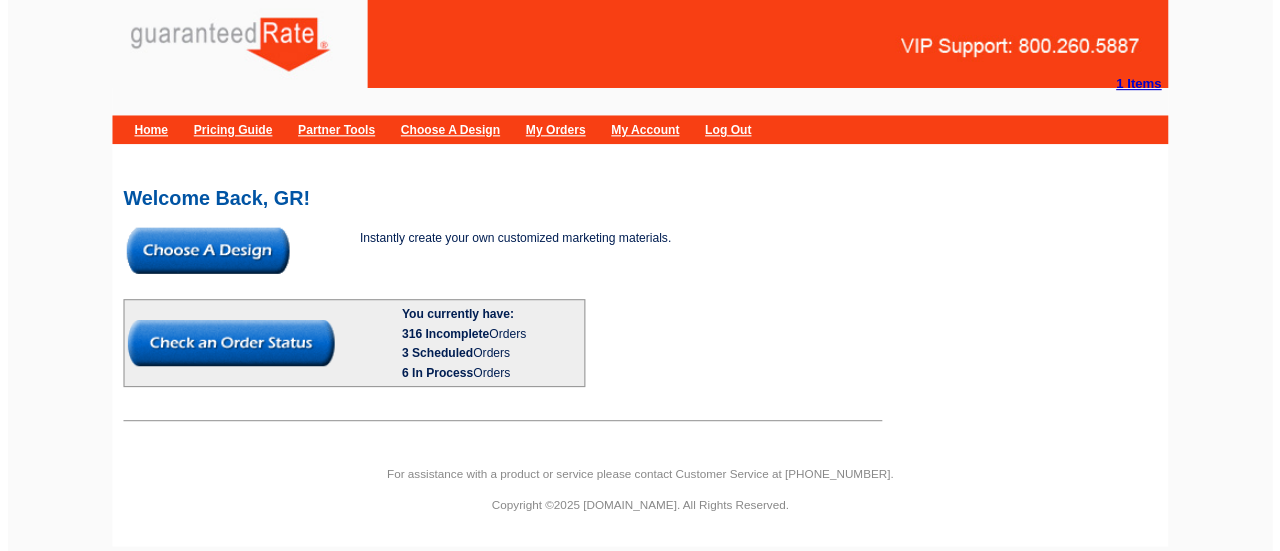 scroll, scrollTop: 0, scrollLeft: 0, axis: both 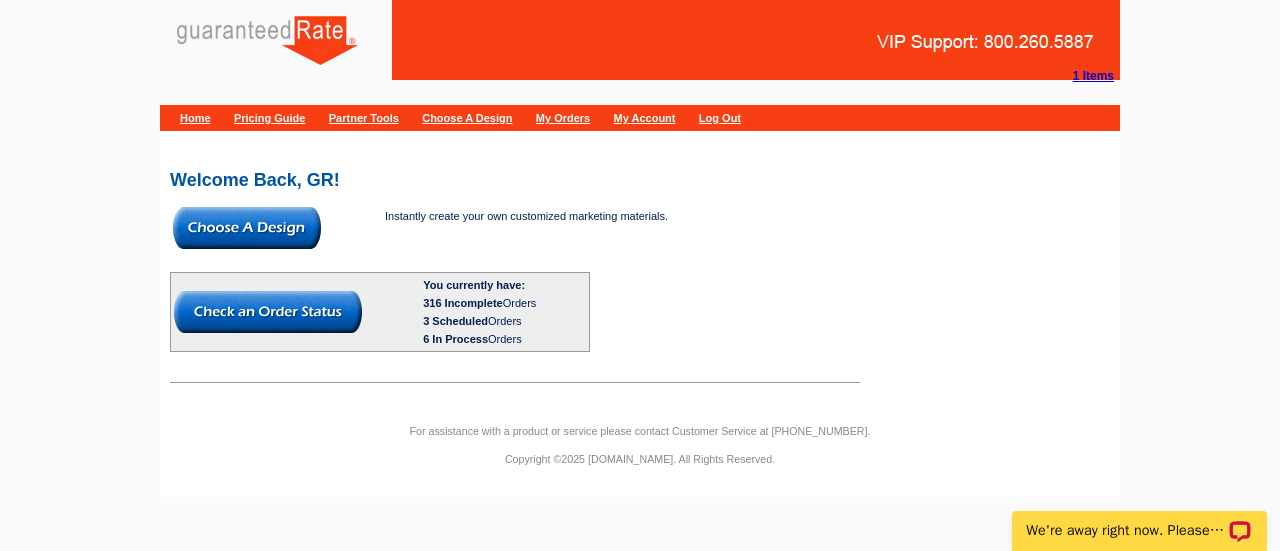 click at bounding box center [247, 228] 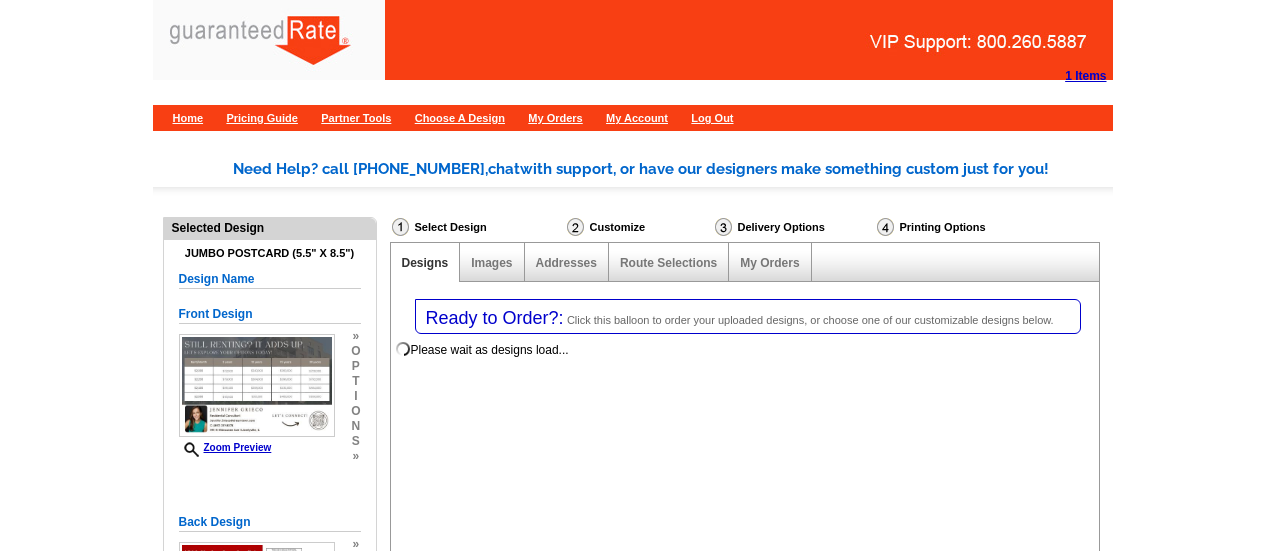 select on "1" 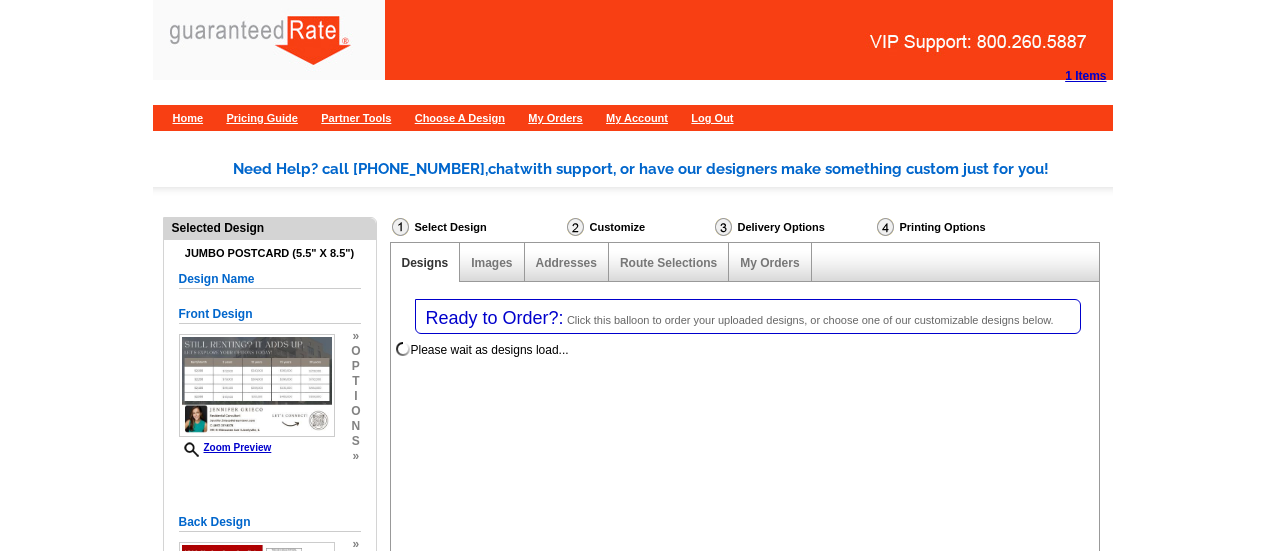 select on "2" 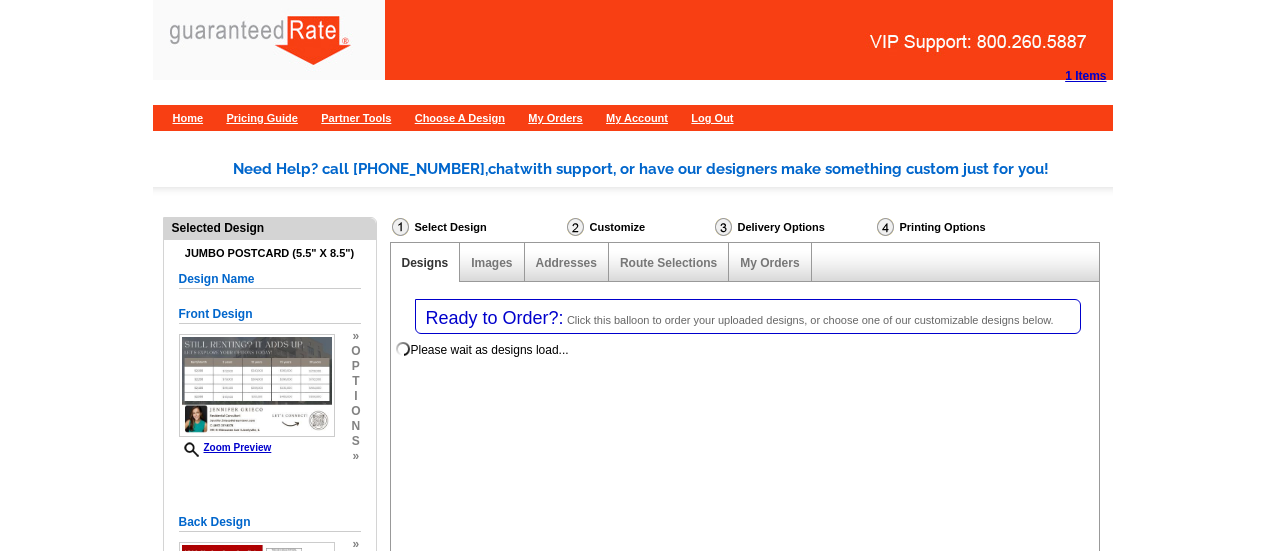 scroll, scrollTop: 0, scrollLeft: 0, axis: both 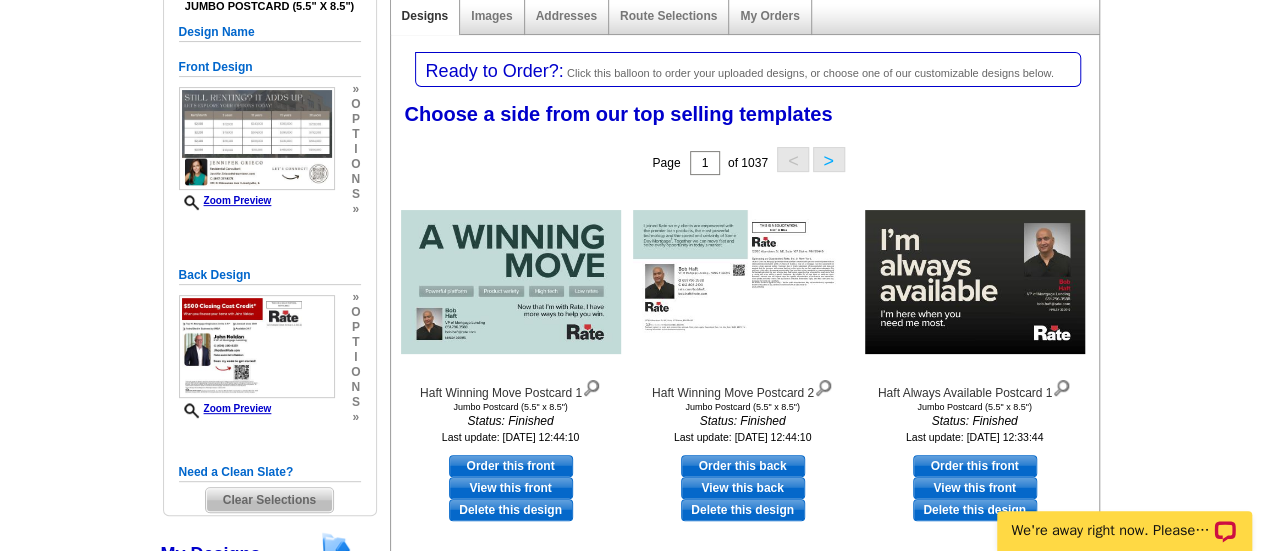 click on "Clear Selections" at bounding box center (269, 500) 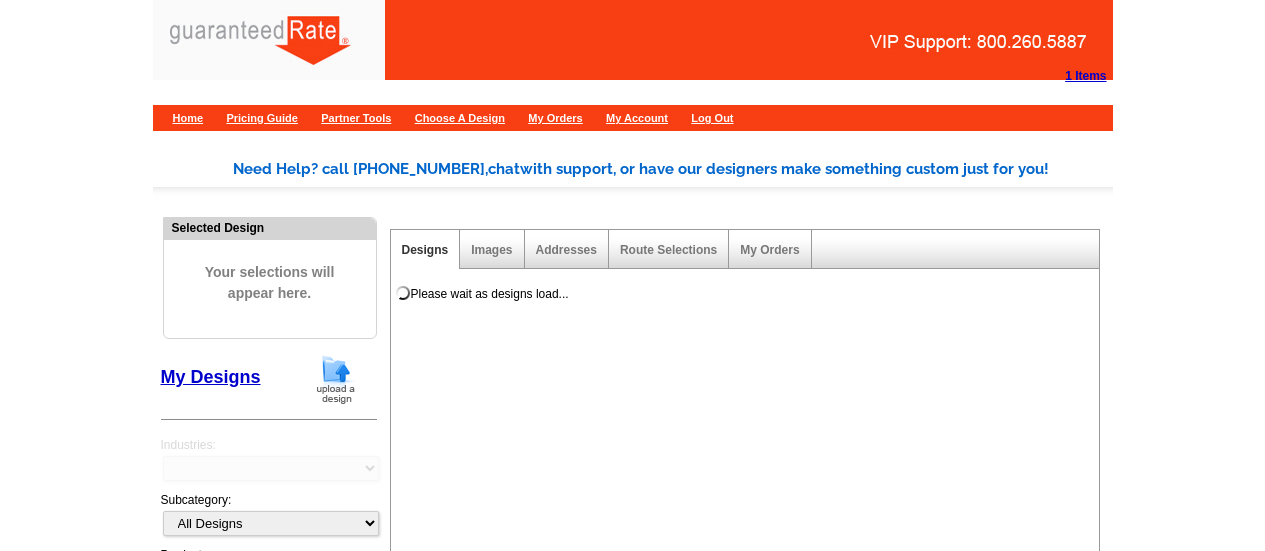 scroll, scrollTop: 0, scrollLeft: 0, axis: both 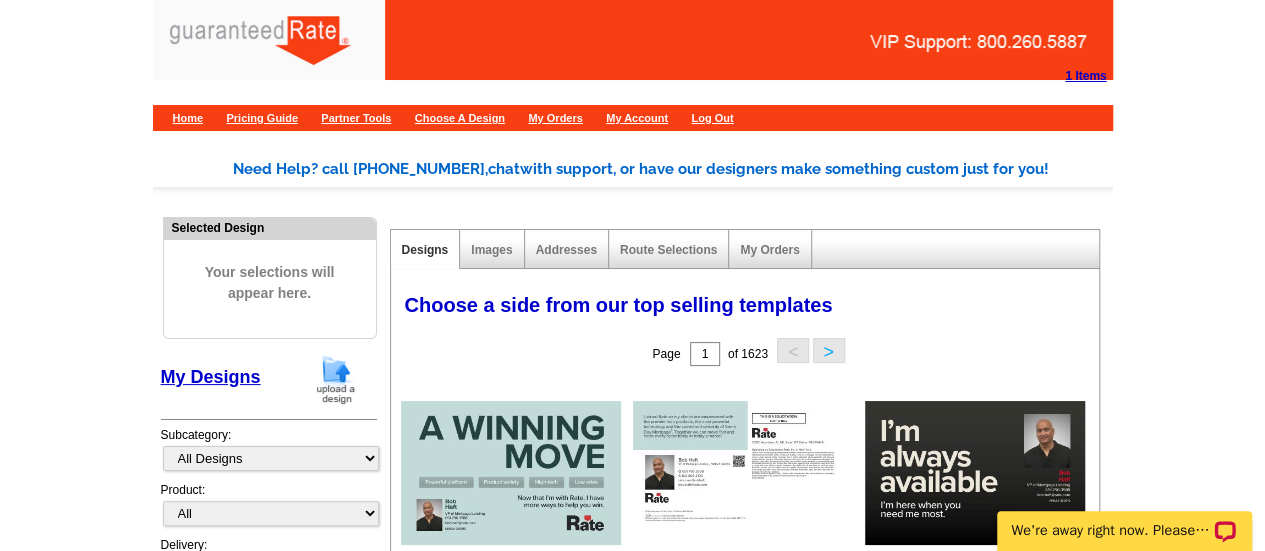 click at bounding box center [336, 379] 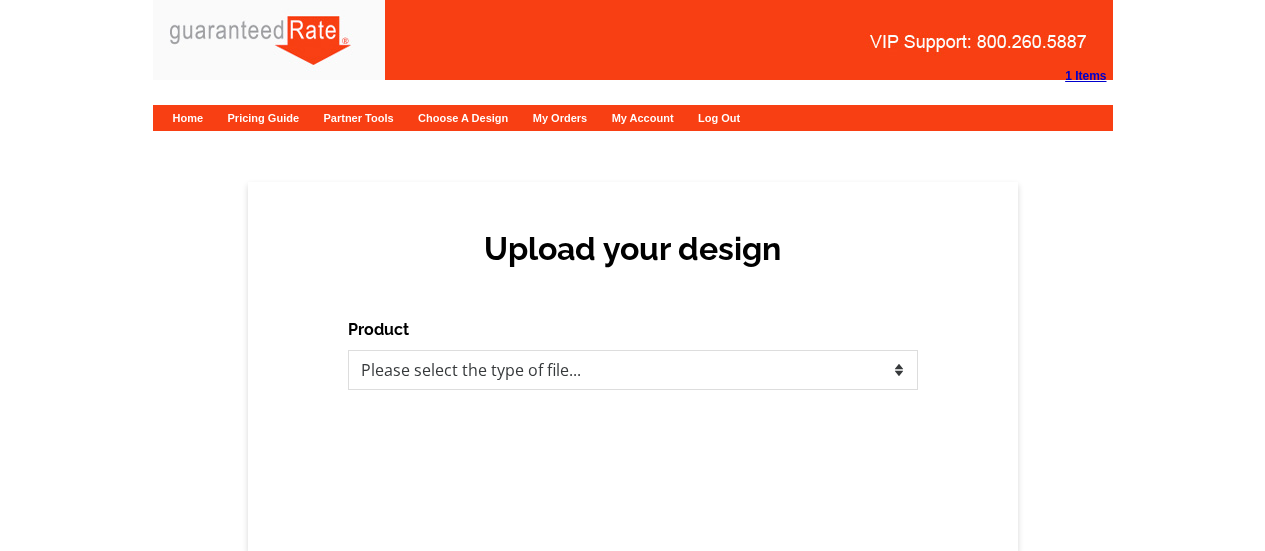 scroll, scrollTop: 0, scrollLeft: 0, axis: both 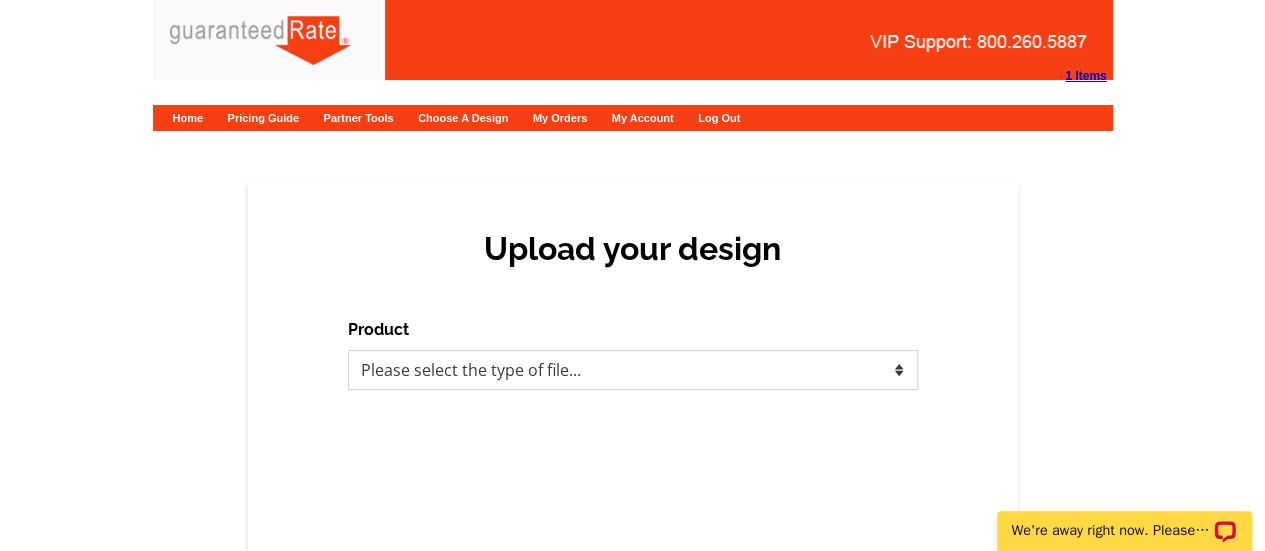 click on "Please select the type of file...
Postcards
Calendars
Business Cards
Letters and flyers
Greeting Cards" at bounding box center [633, 370] 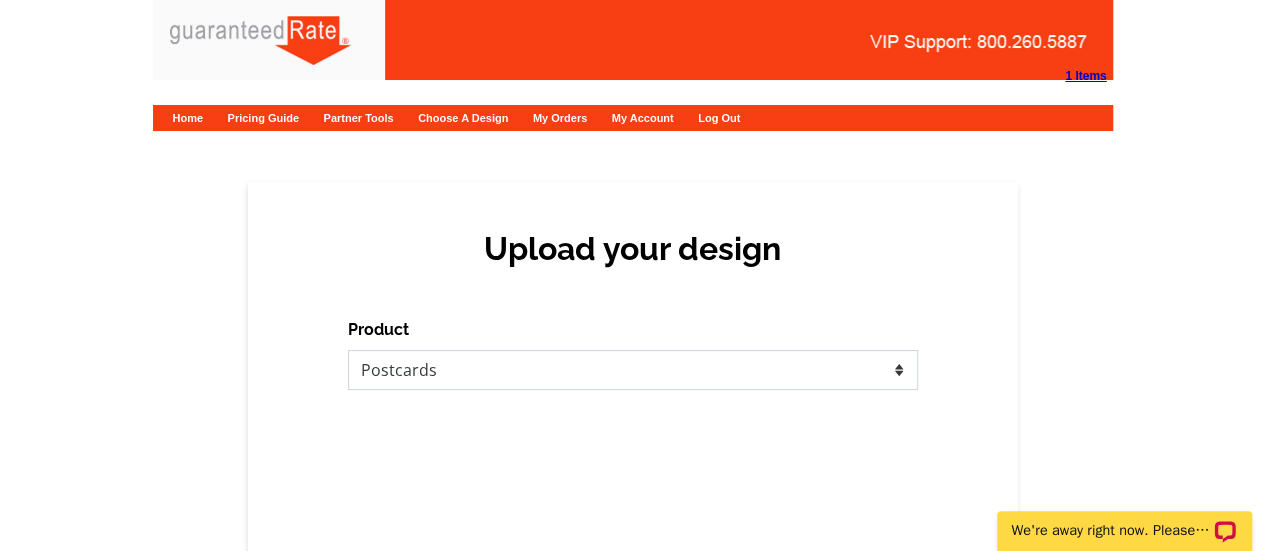 click on "Please select the type of file...
Postcards
Calendars
Business Cards
Letters and flyers
Greeting Cards" at bounding box center [633, 370] 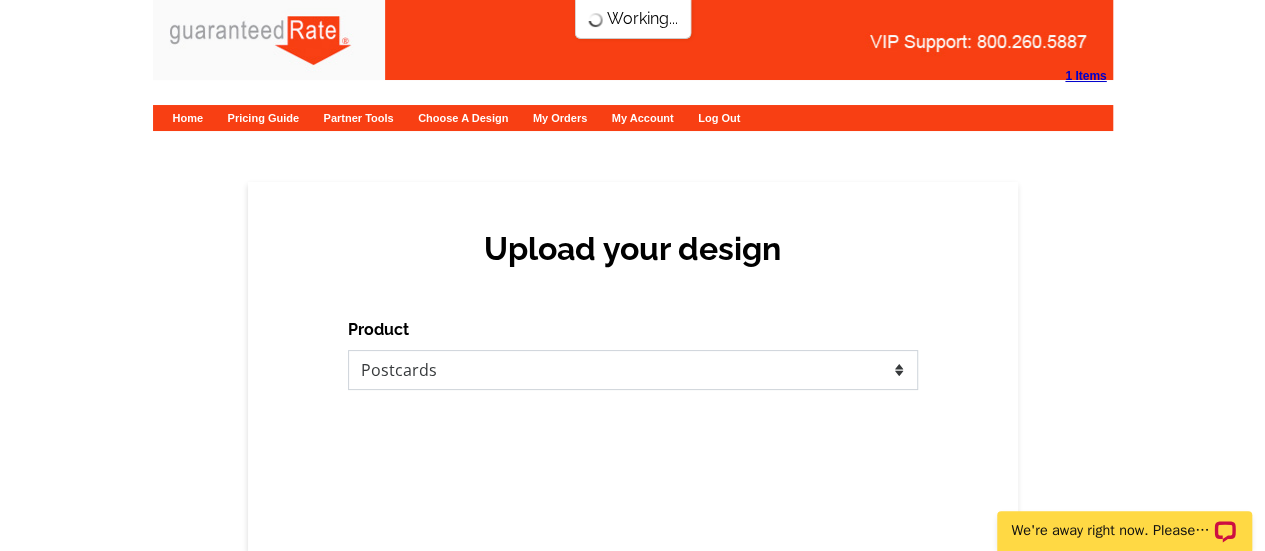 scroll, scrollTop: 0, scrollLeft: 0, axis: both 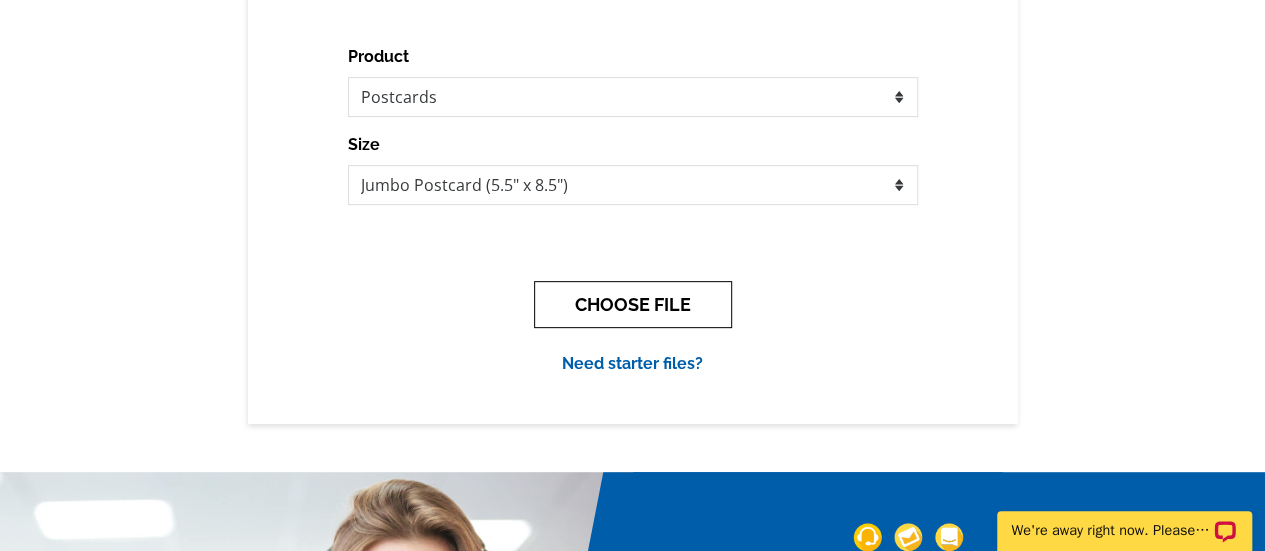 click on "CHOOSE FILE" at bounding box center (633, 304) 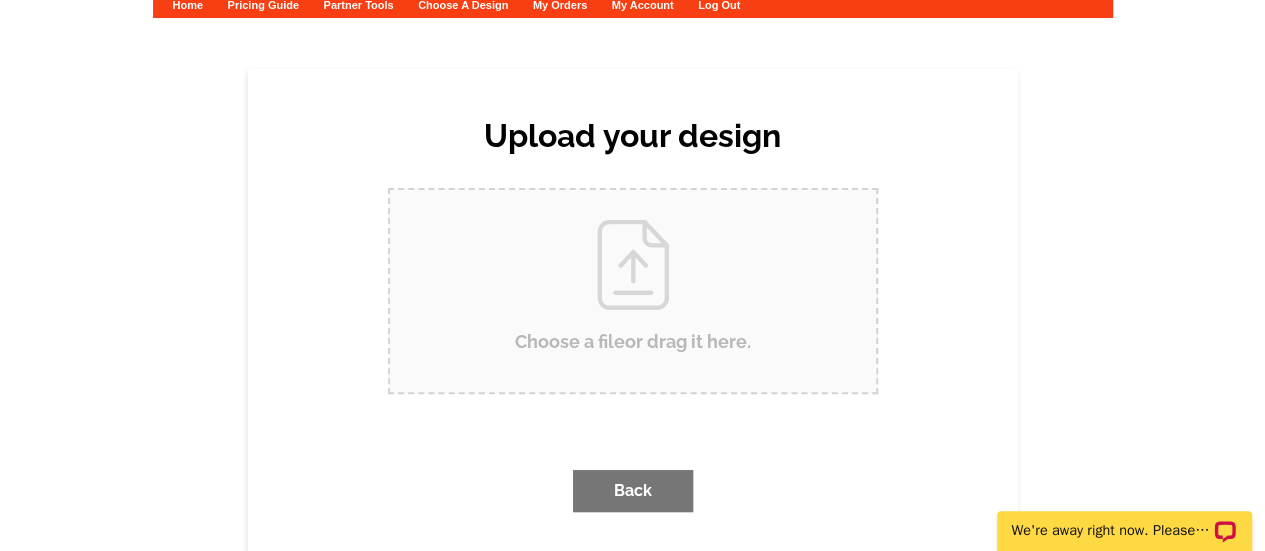 scroll, scrollTop: 0, scrollLeft: 0, axis: both 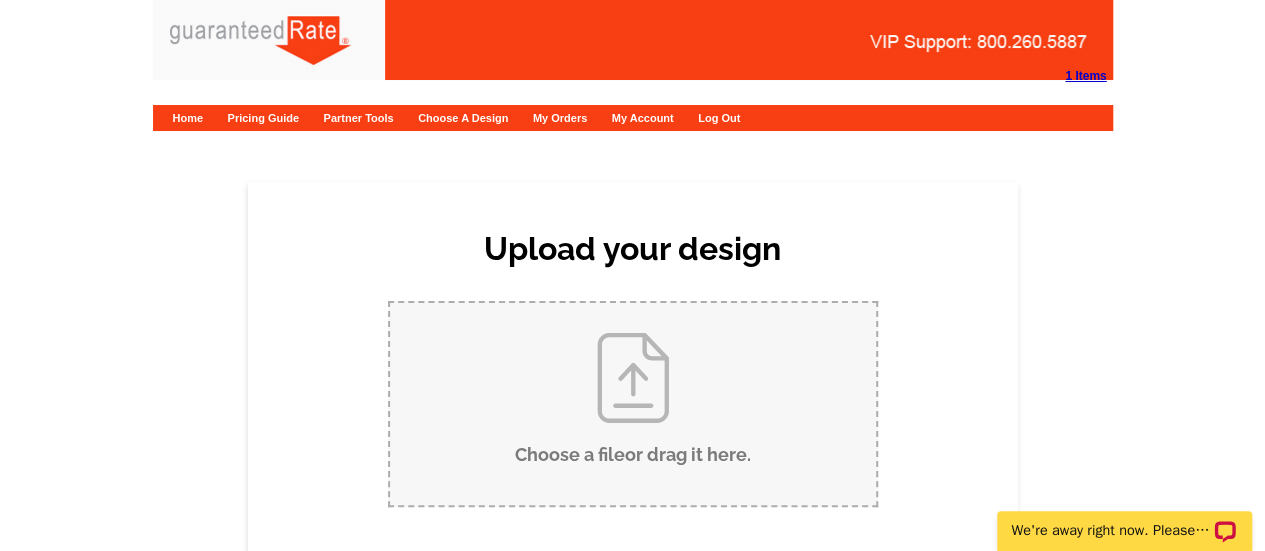 click on "Choose a file  or drag it here ." at bounding box center [633, 404] 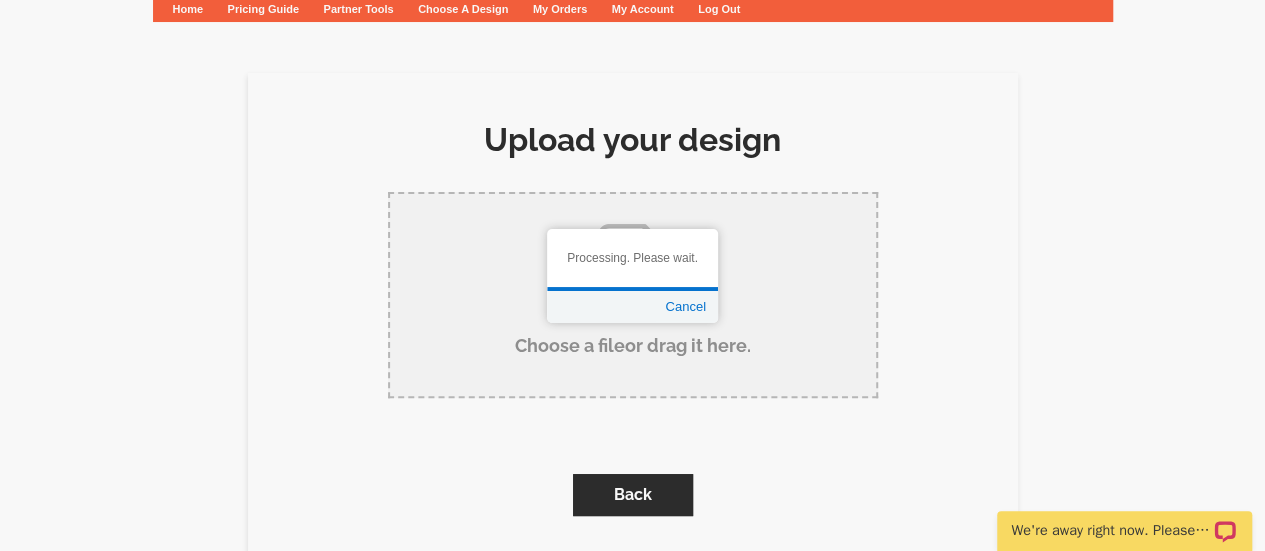 scroll, scrollTop: 110, scrollLeft: 0, axis: vertical 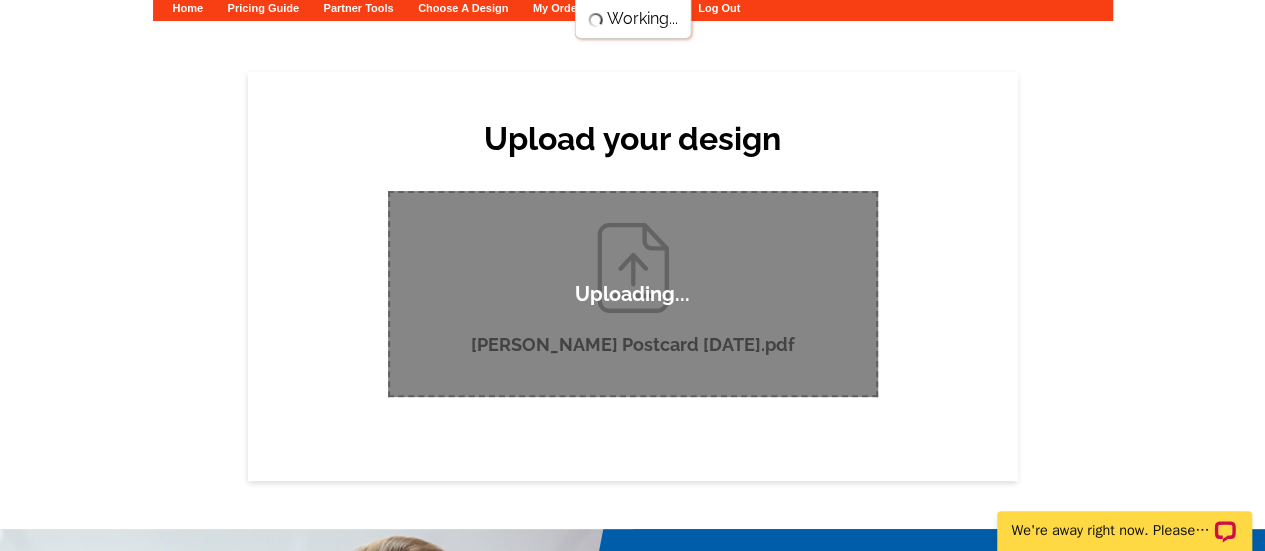 type 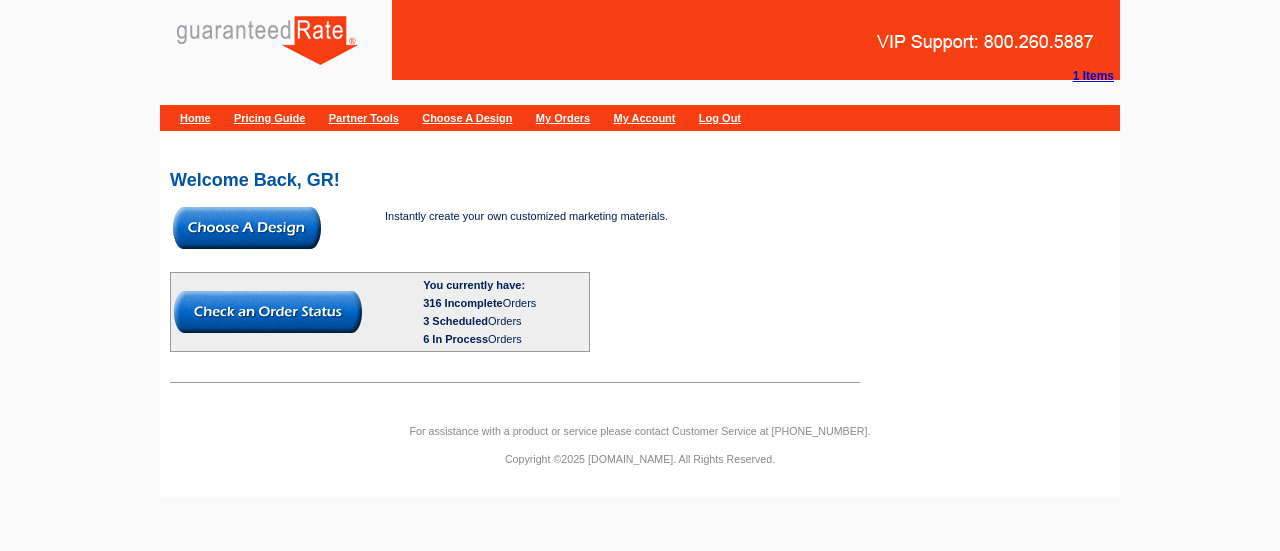 scroll, scrollTop: 0, scrollLeft: 0, axis: both 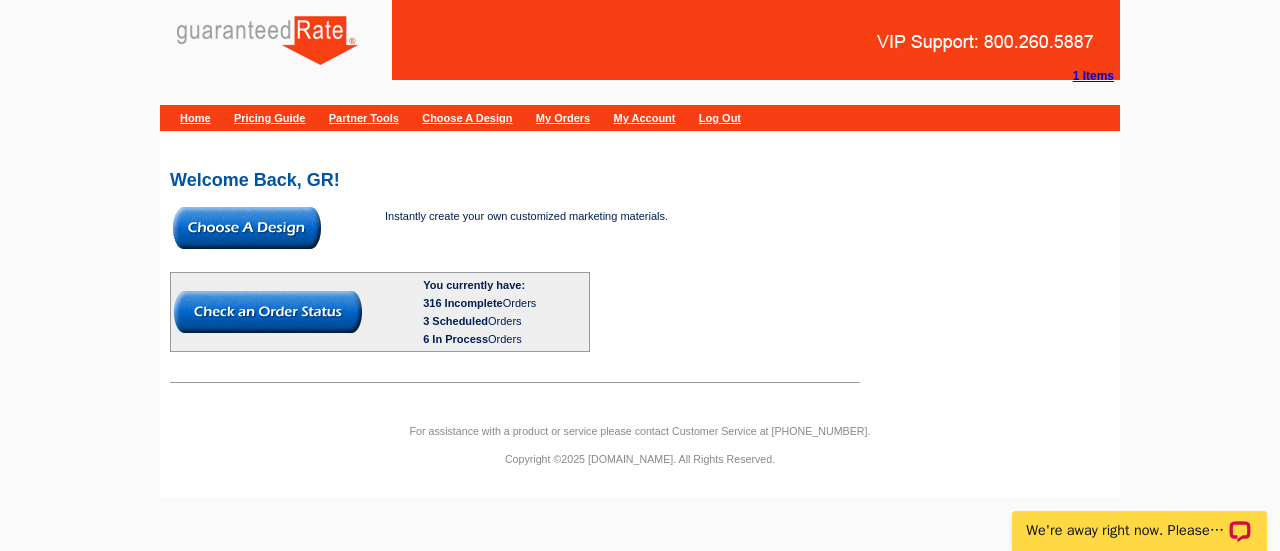 click at bounding box center [247, 228] 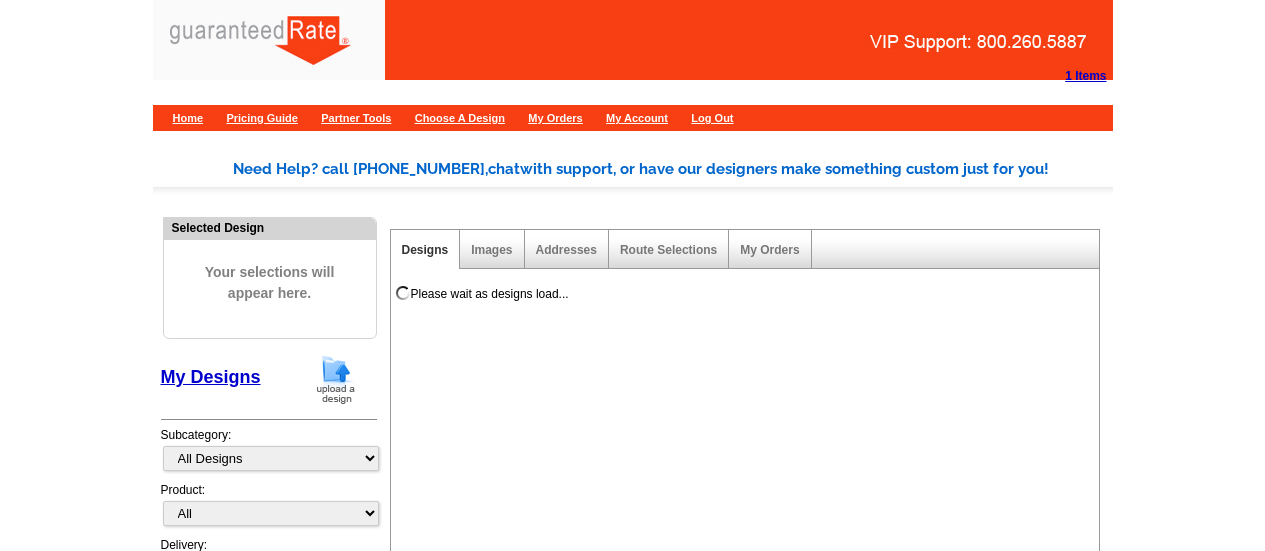 scroll, scrollTop: 0, scrollLeft: 0, axis: both 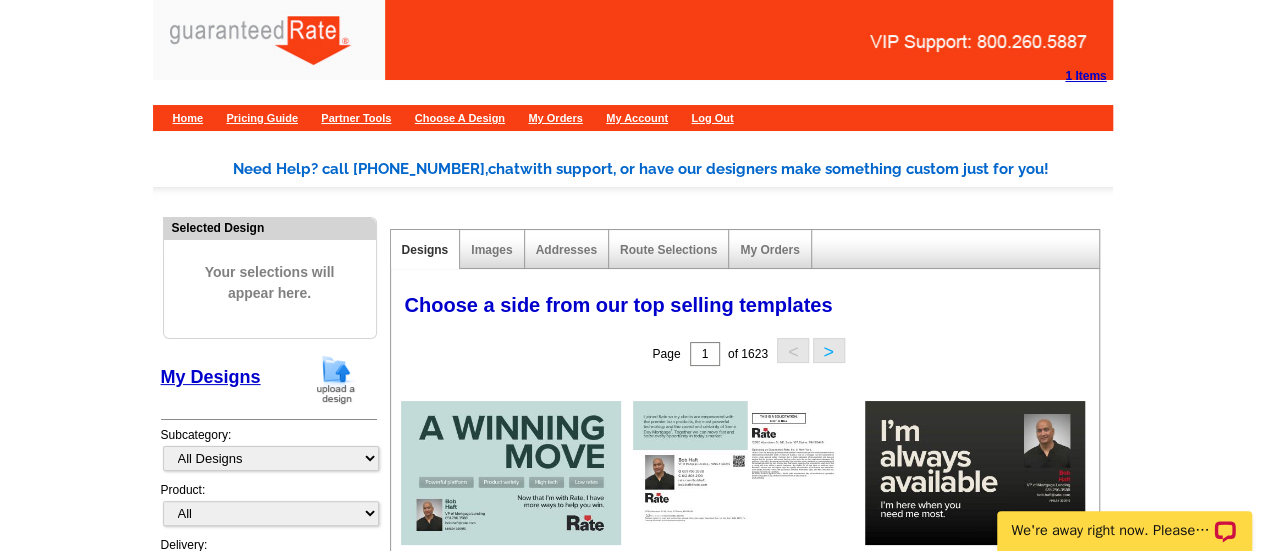 click at bounding box center (336, 379) 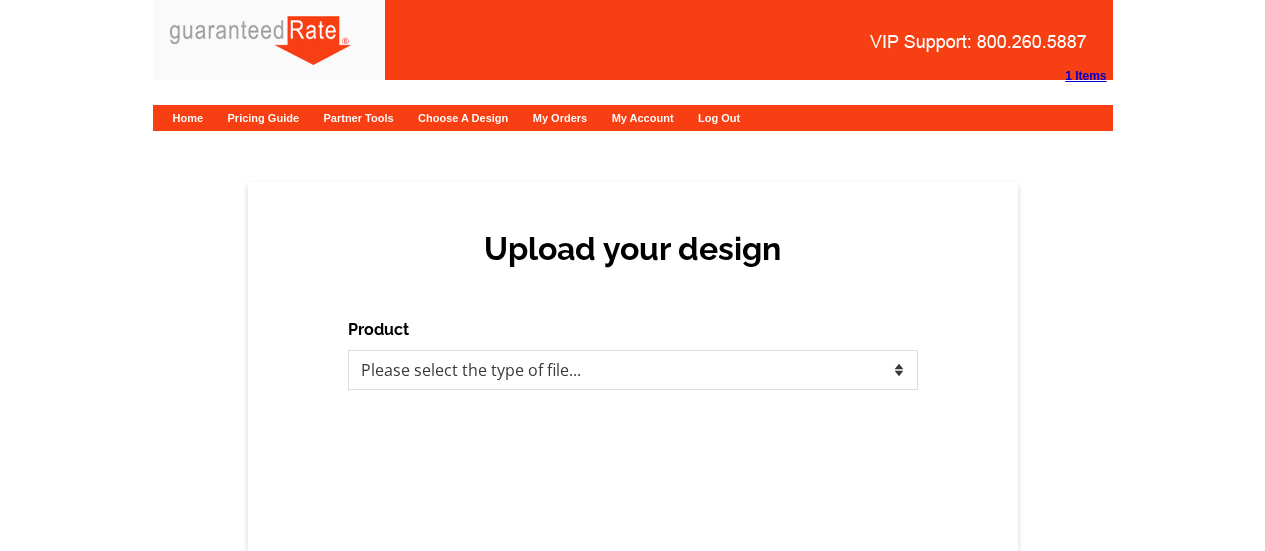 scroll, scrollTop: 0, scrollLeft: 0, axis: both 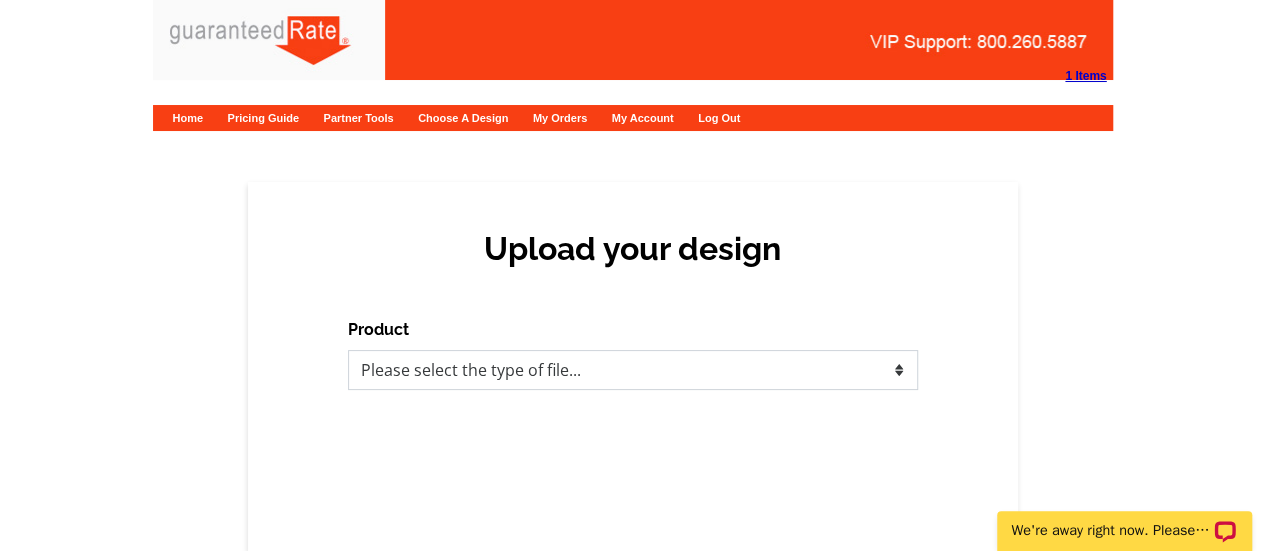 click on "Please select the type of file...
Postcards
Calendars
Business Cards
Letters and flyers
Greeting Cards" at bounding box center [633, 370] 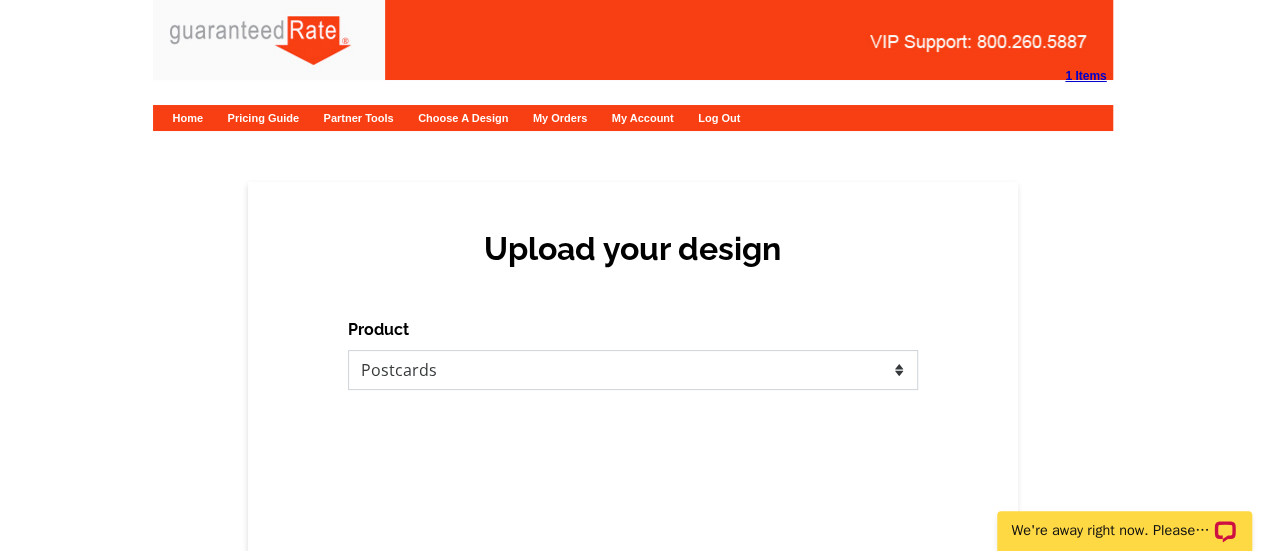 click on "Please select the type of file...
Postcards
Calendars
Business Cards
Letters and flyers
Greeting Cards" at bounding box center [633, 370] 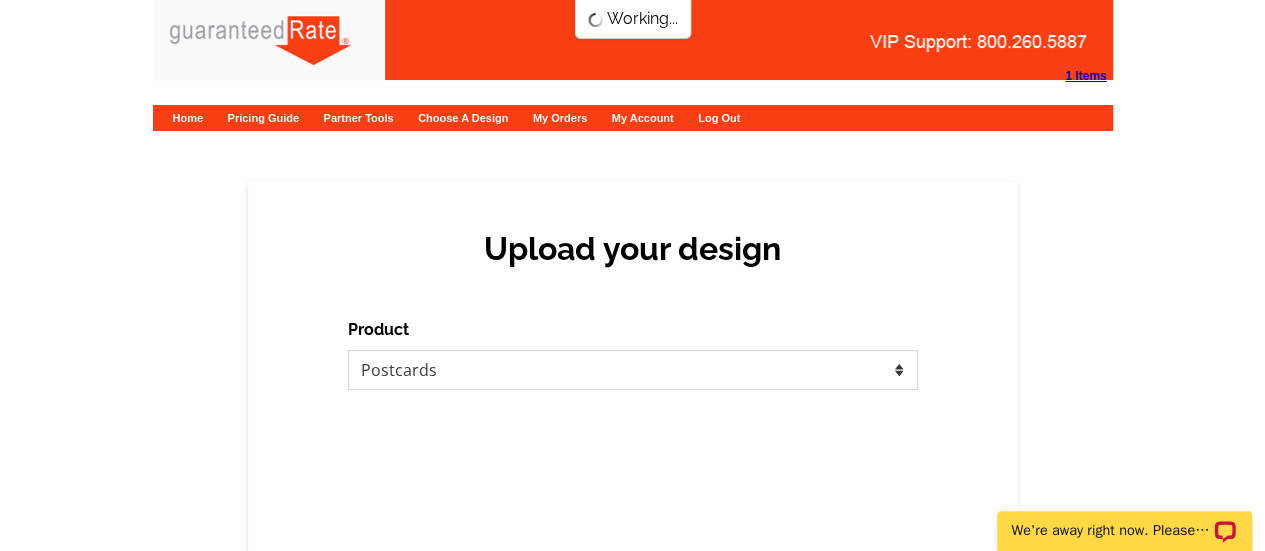 scroll, scrollTop: 0, scrollLeft: 0, axis: both 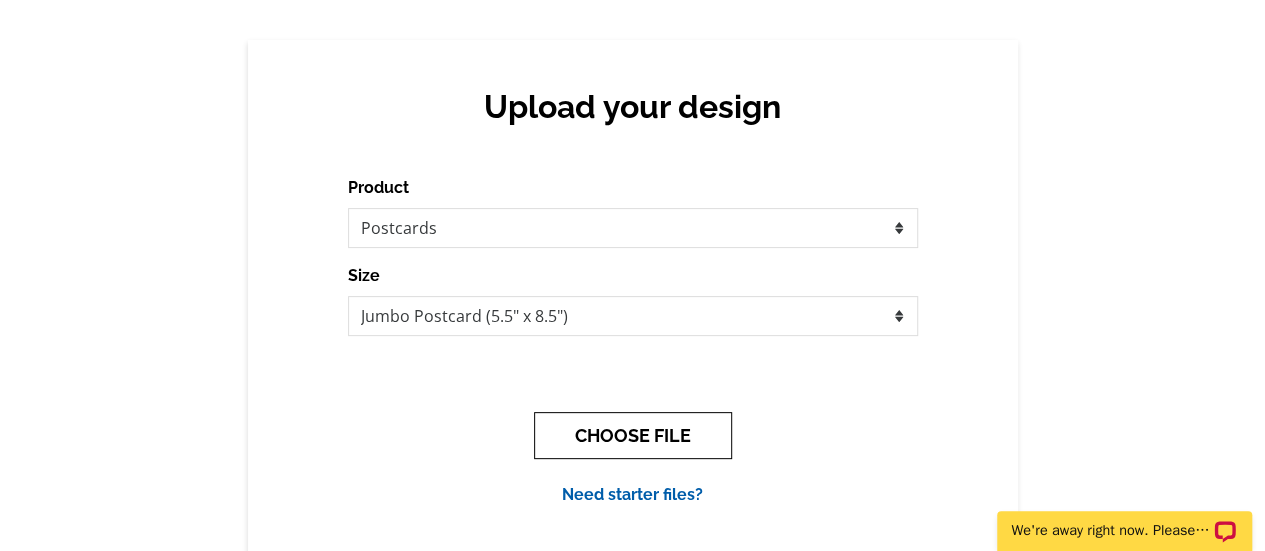 click on "CHOOSE FILE" at bounding box center (633, 435) 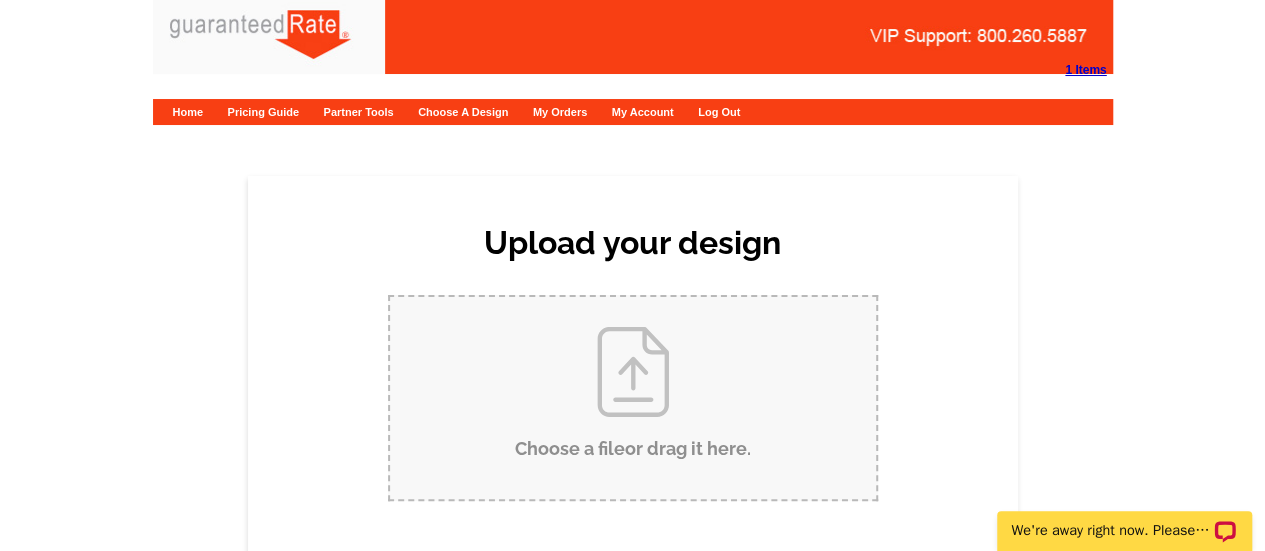scroll, scrollTop: 0, scrollLeft: 0, axis: both 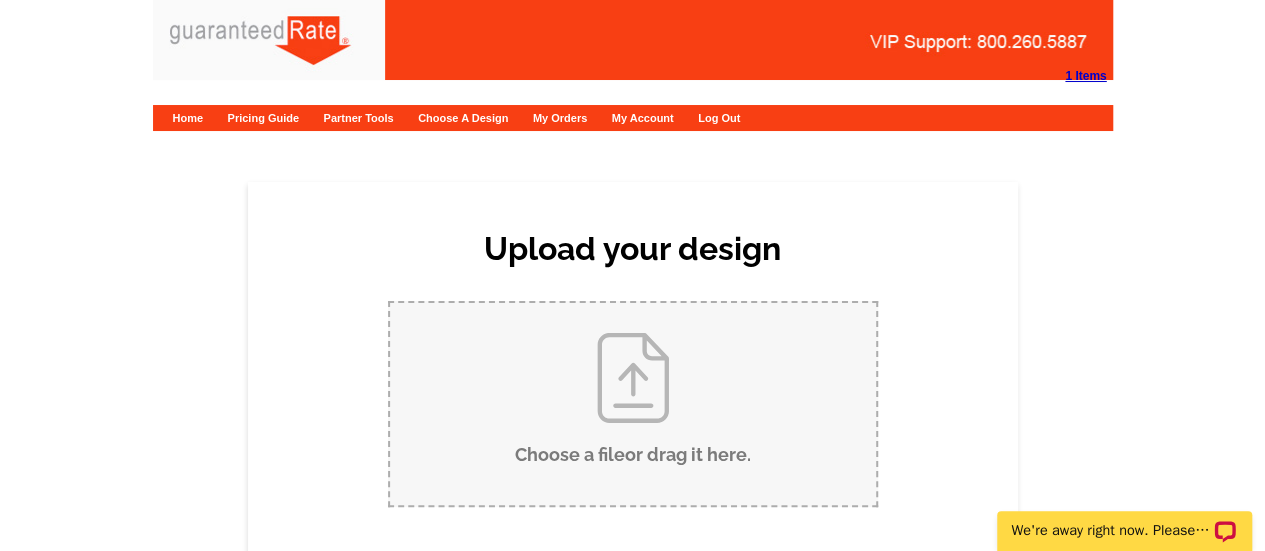drag, startPoint x: 553, startPoint y: 437, endPoint x: 492, endPoint y: 398, distance: 72.40166 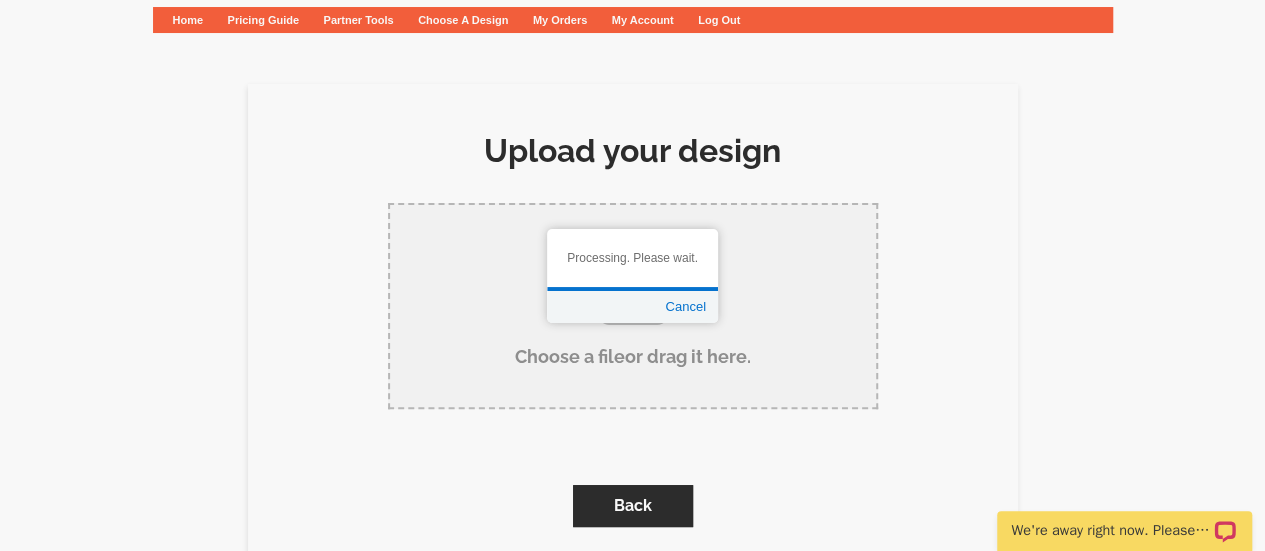 scroll, scrollTop: 157, scrollLeft: 0, axis: vertical 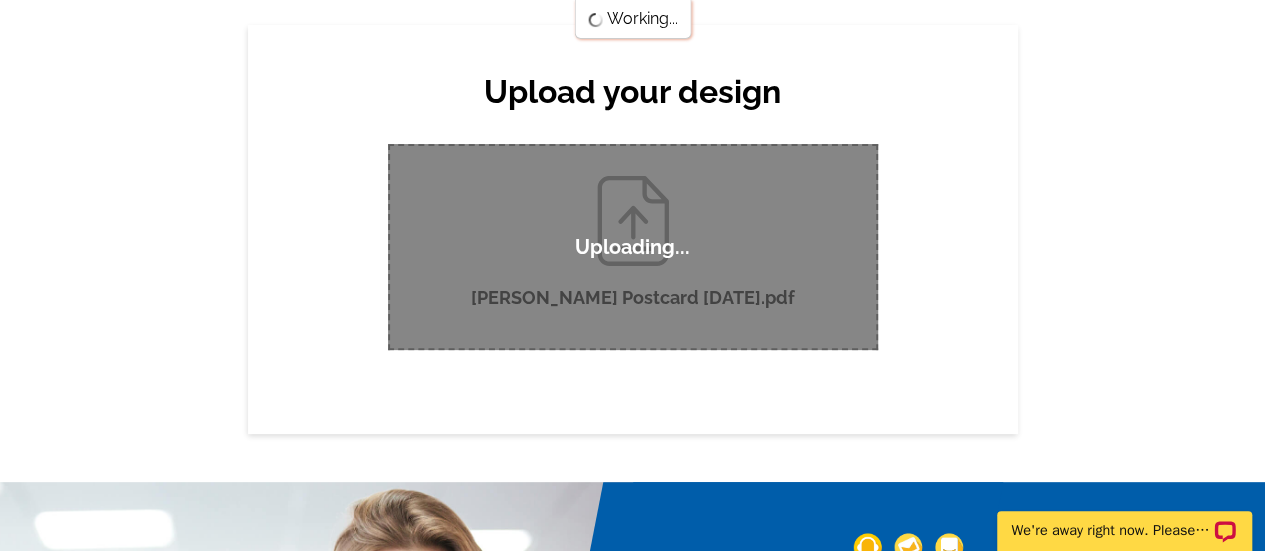 type 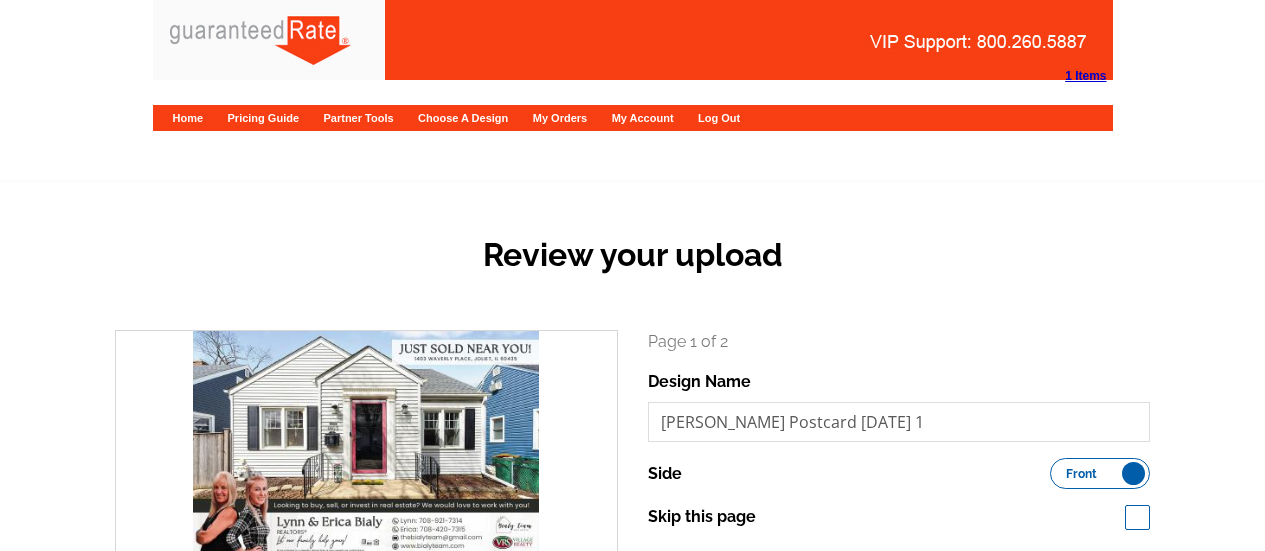 scroll, scrollTop: 0, scrollLeft: 0, axis: both 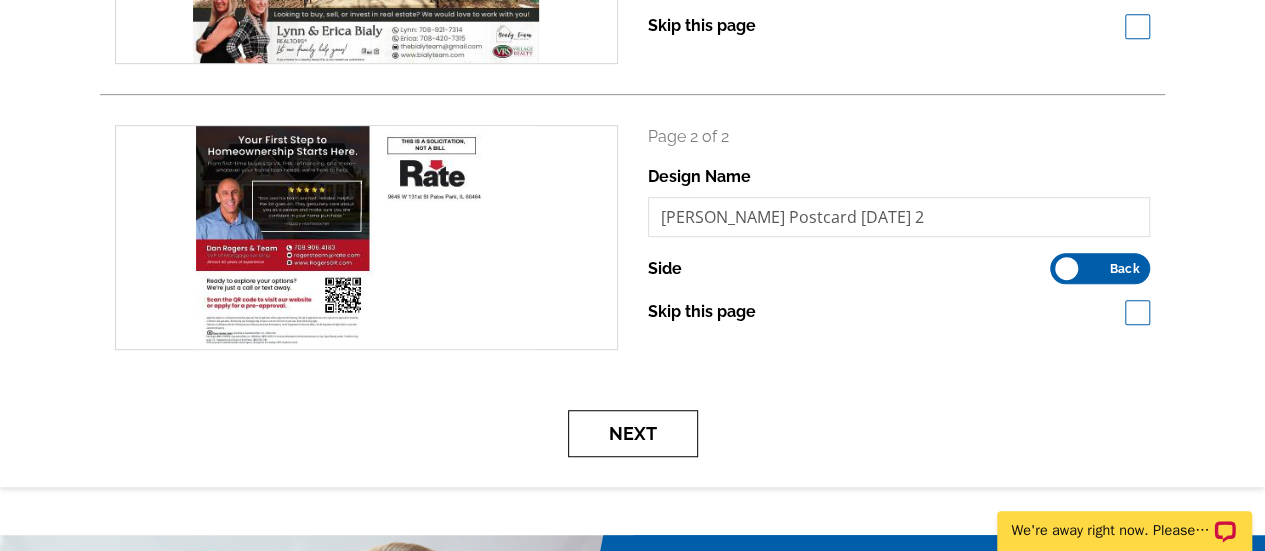 click on "Next" at bounding box center [633, 433] 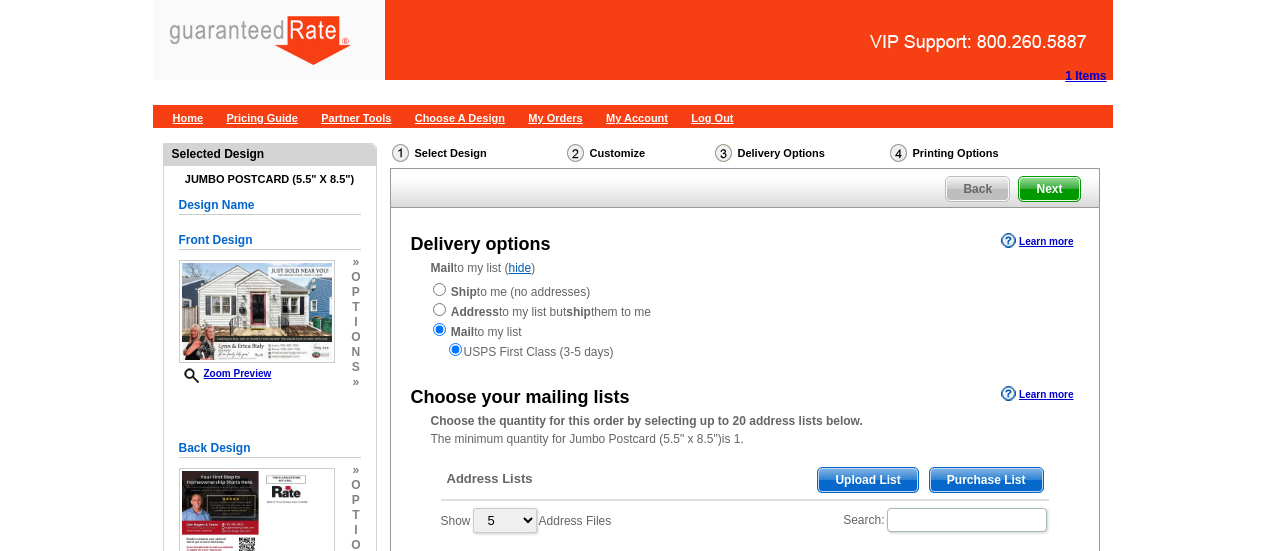 scroll, scrollTop: 0, scrollLeft: 0, axis: both 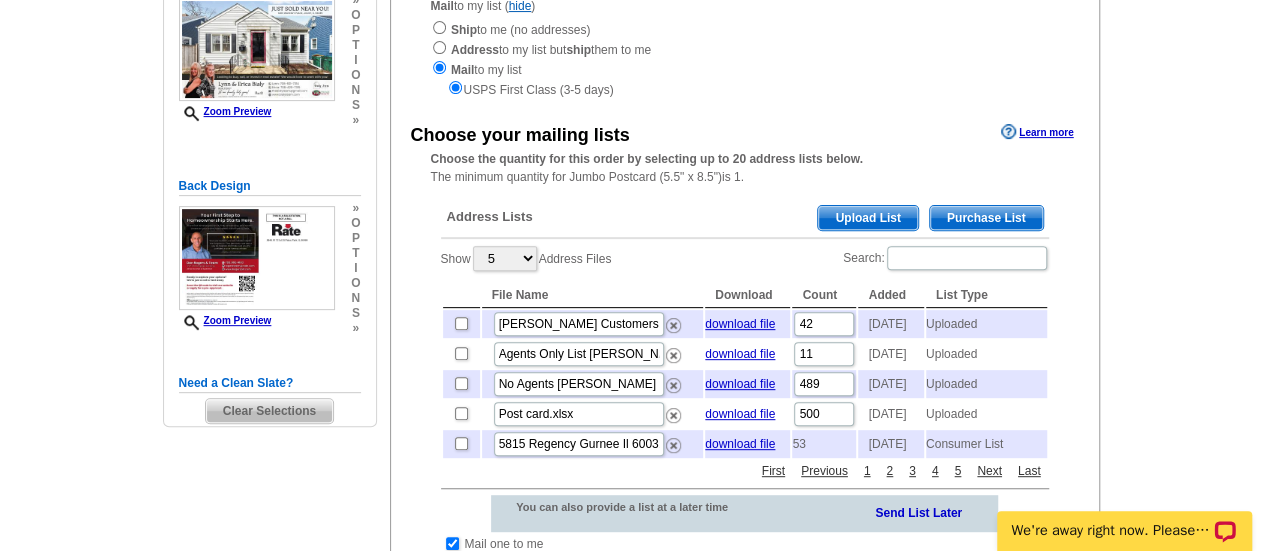 click on "Purchase List" at bounding box center (986, 218) 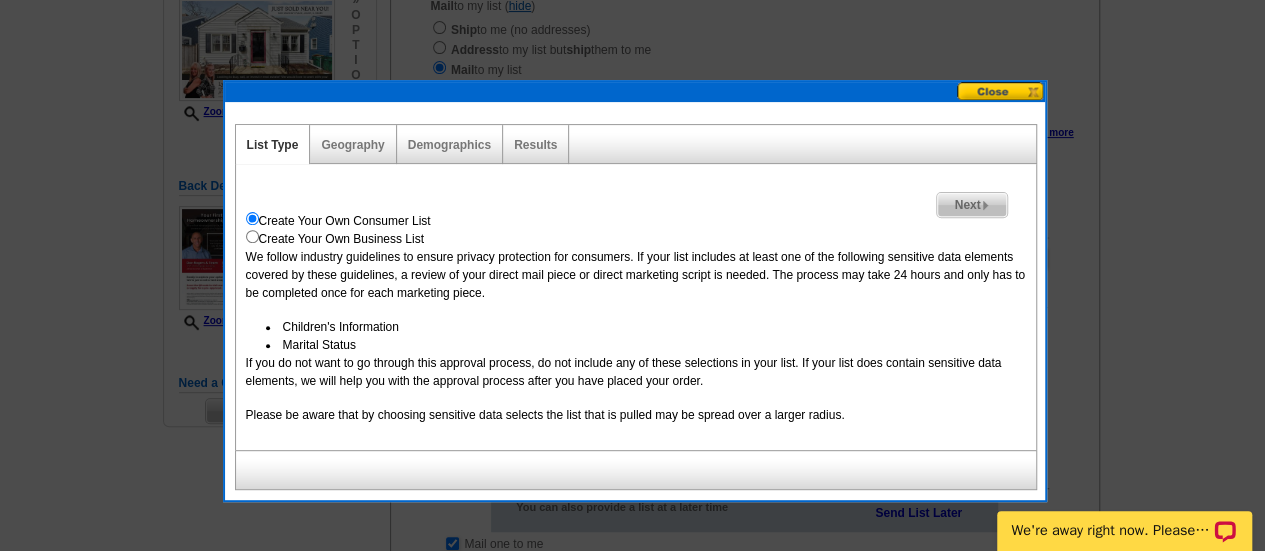 click on "Next" at bounding box center [971, 205] 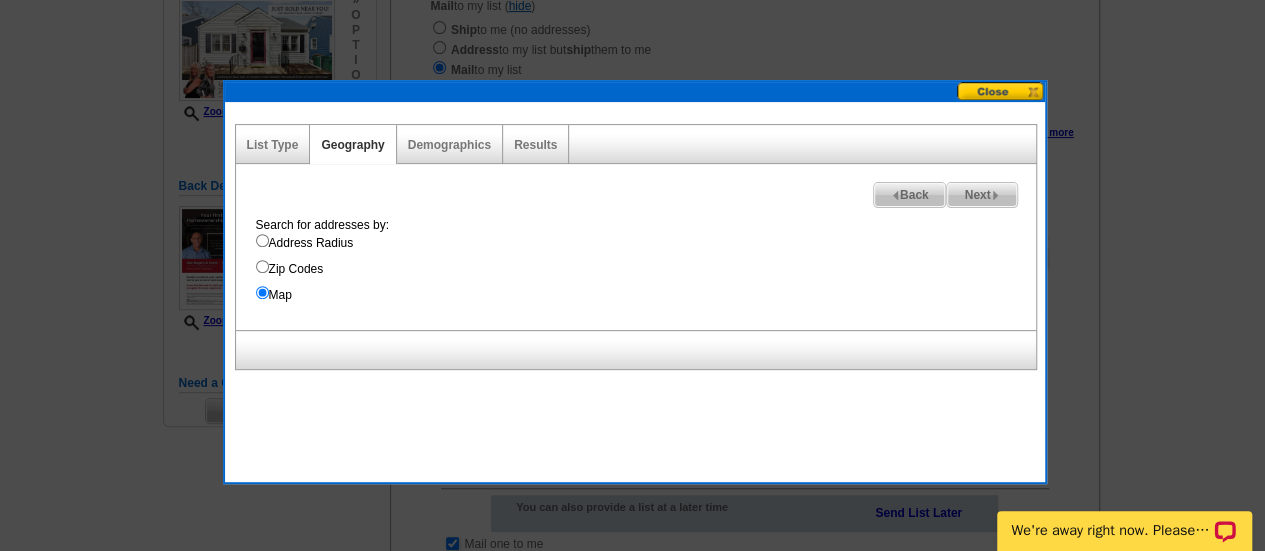 click on "Address Radius" at bounding box center (646, 243) 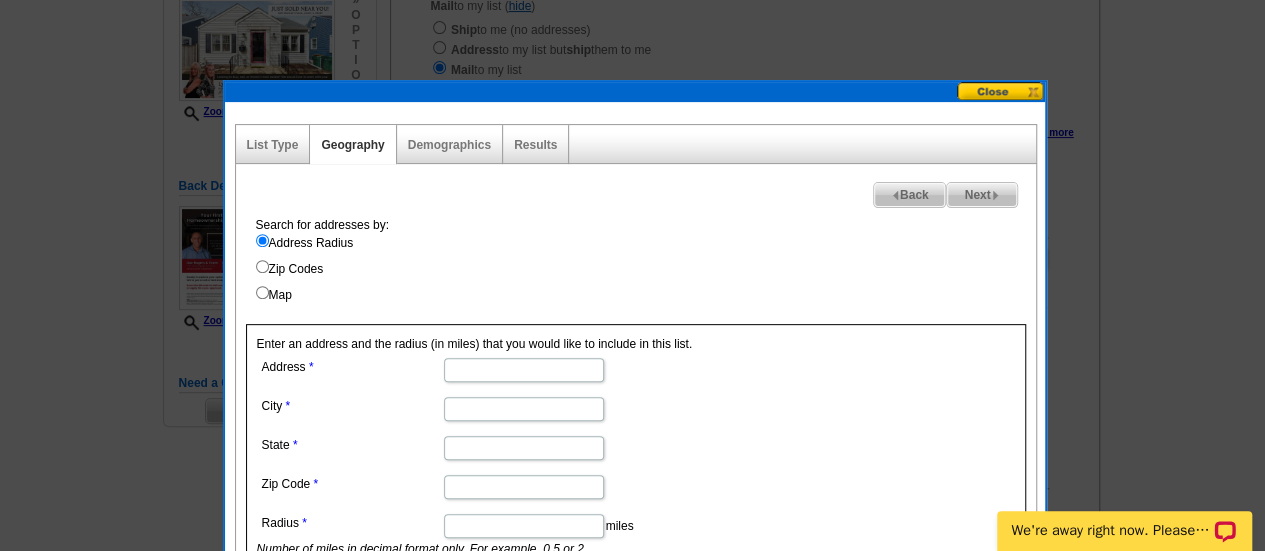 click on "Address" at bounding box center [524, 370] 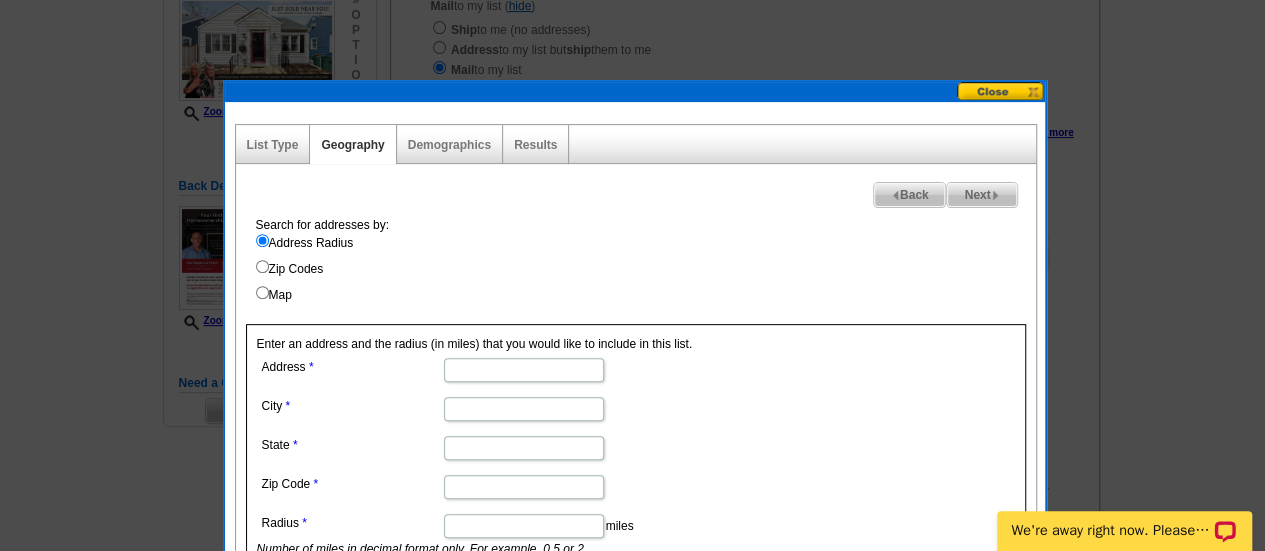 paste on "1403 Waverly Place, Joliet, IL 60435" 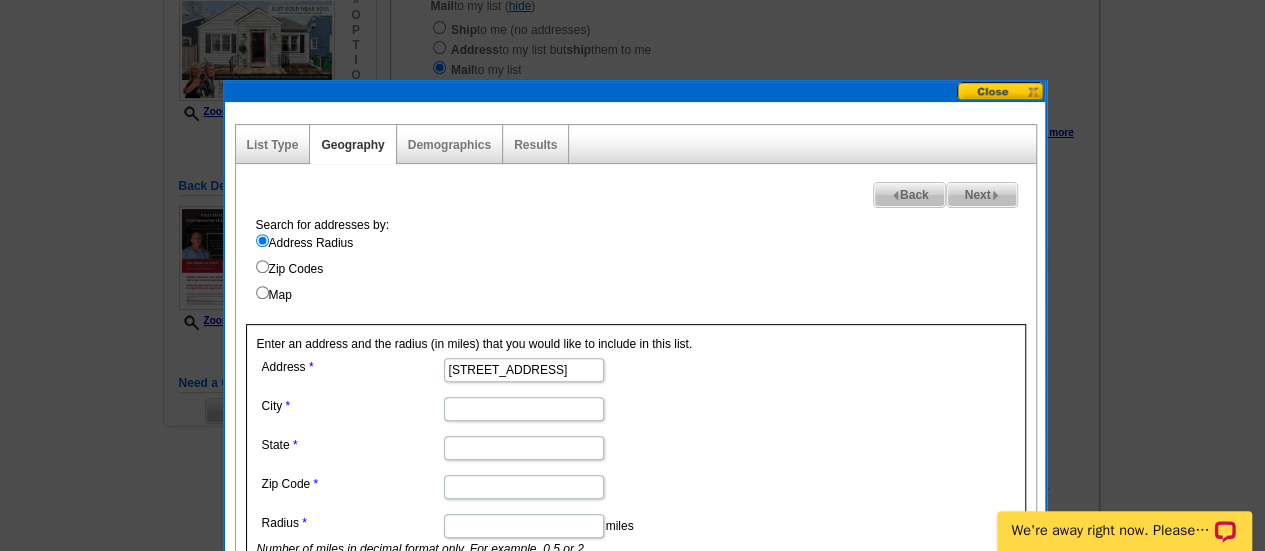 scroll, scrollTop: 0, scrollLeft: 48, axis: horizontal 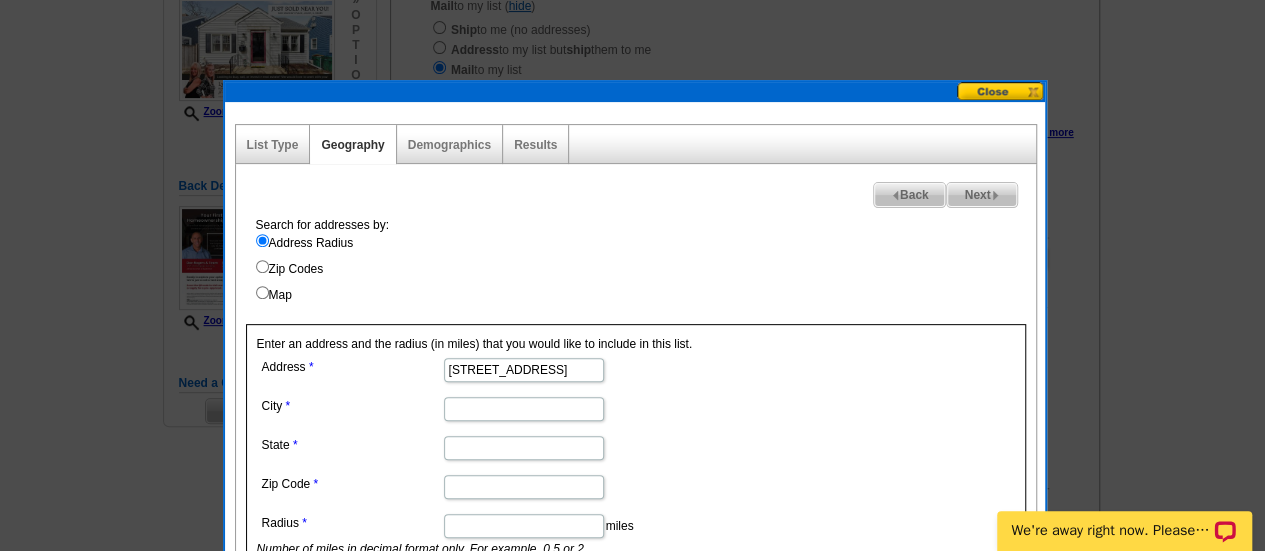 click on "1403 Waverly Place, Joliet, IL 60435" at bounding box center [524, 370] 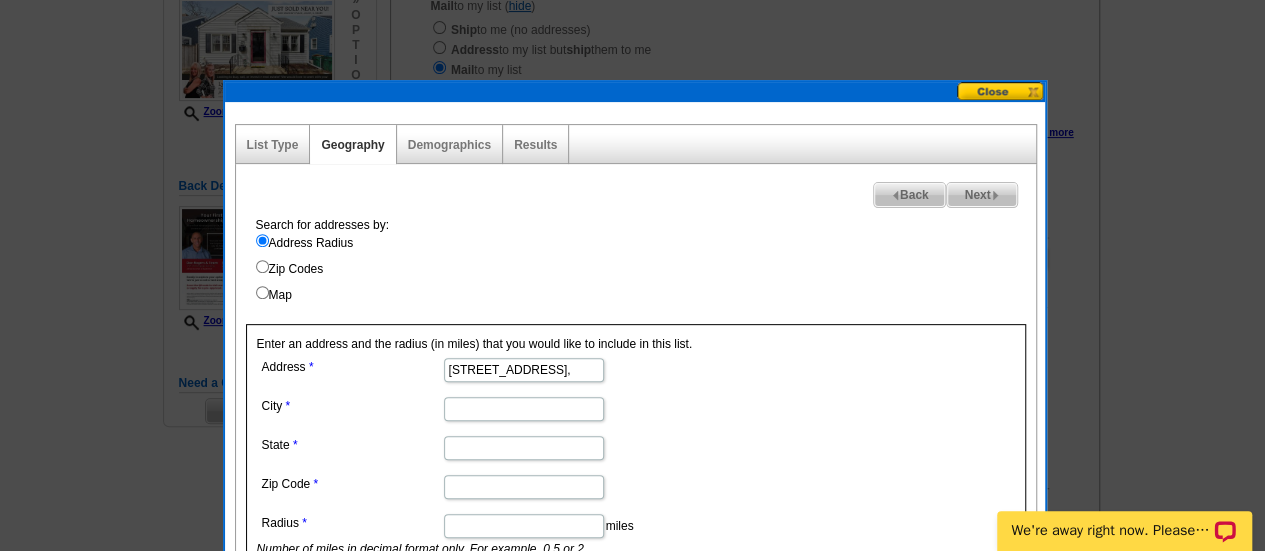 scroll, scrollTop: 0, scrollLeft: 0, axis: both 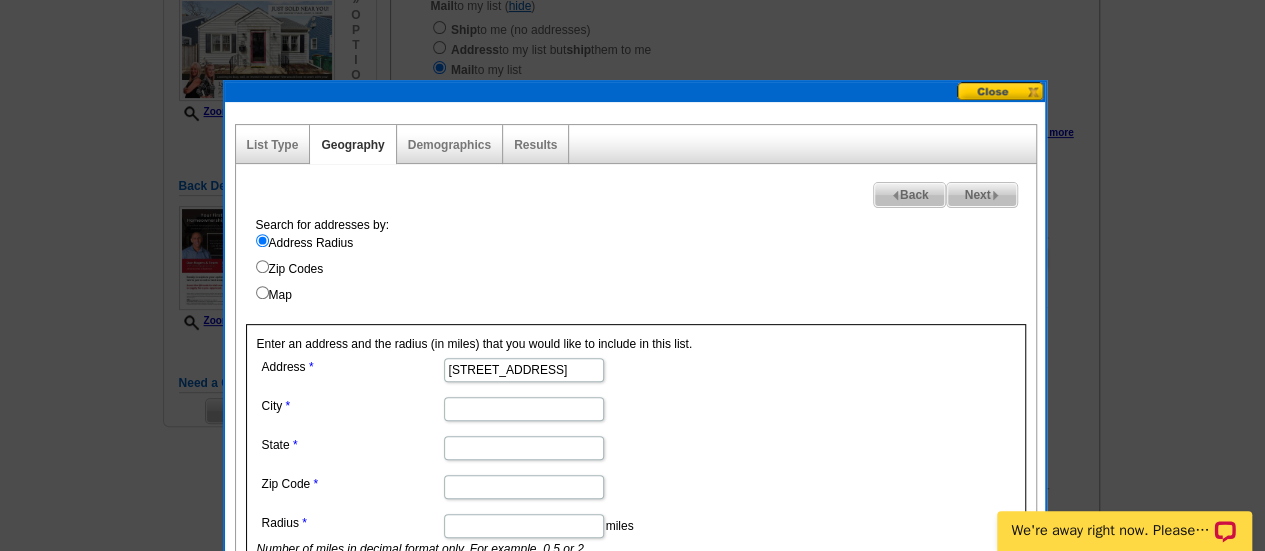 type on "1403 Waverly Place" 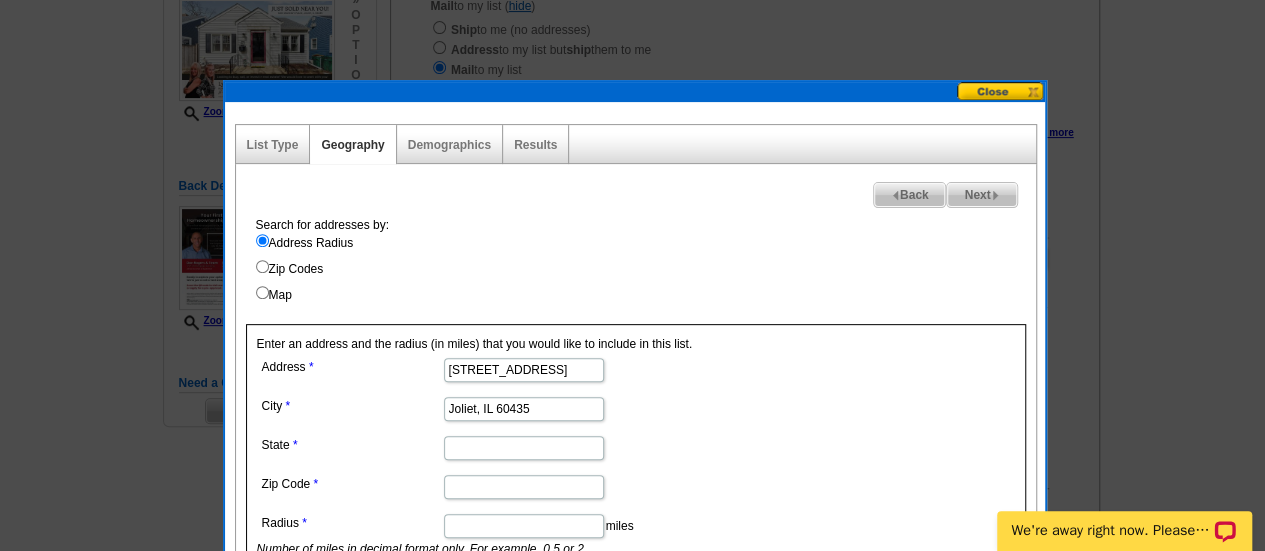 click on "Joliet, IL 60435" at bounding box center [524, 409] 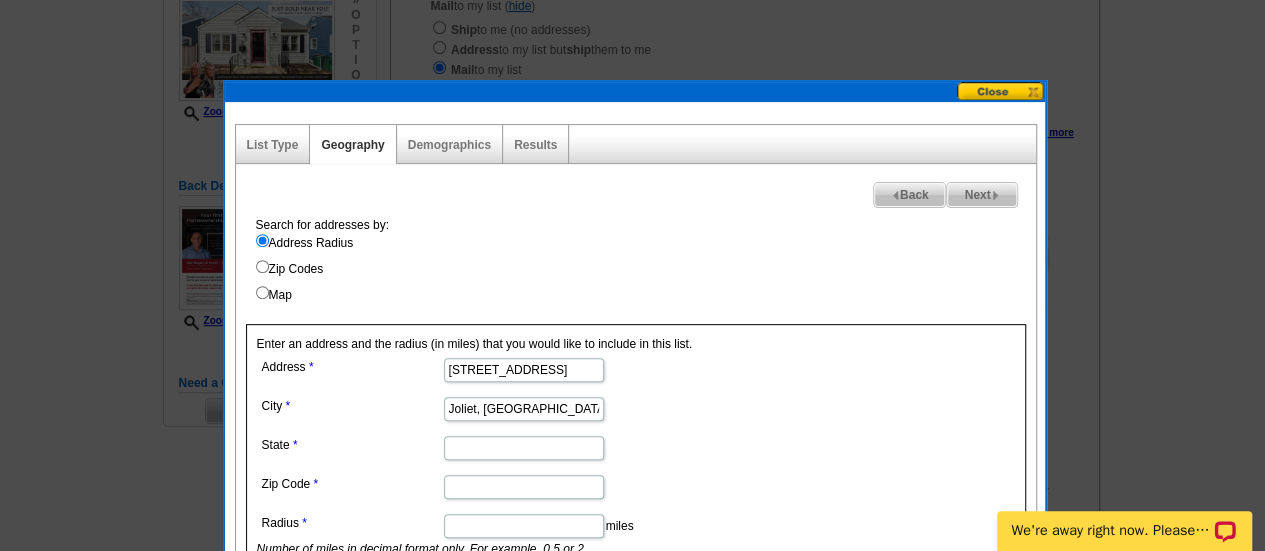 type on "Joliet, IL" 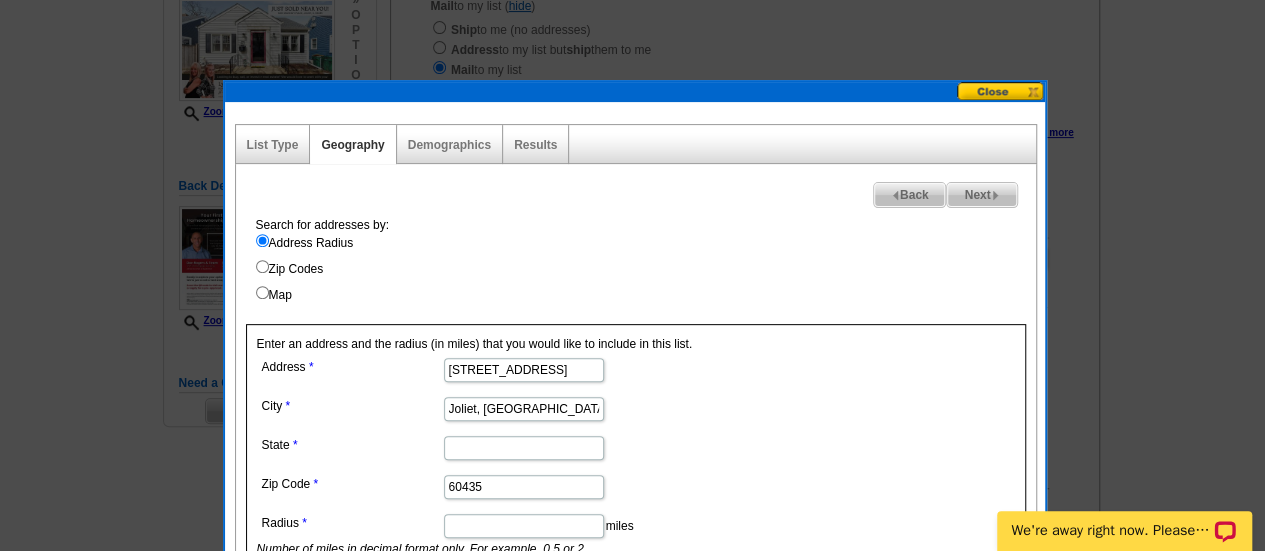 type on "60435" 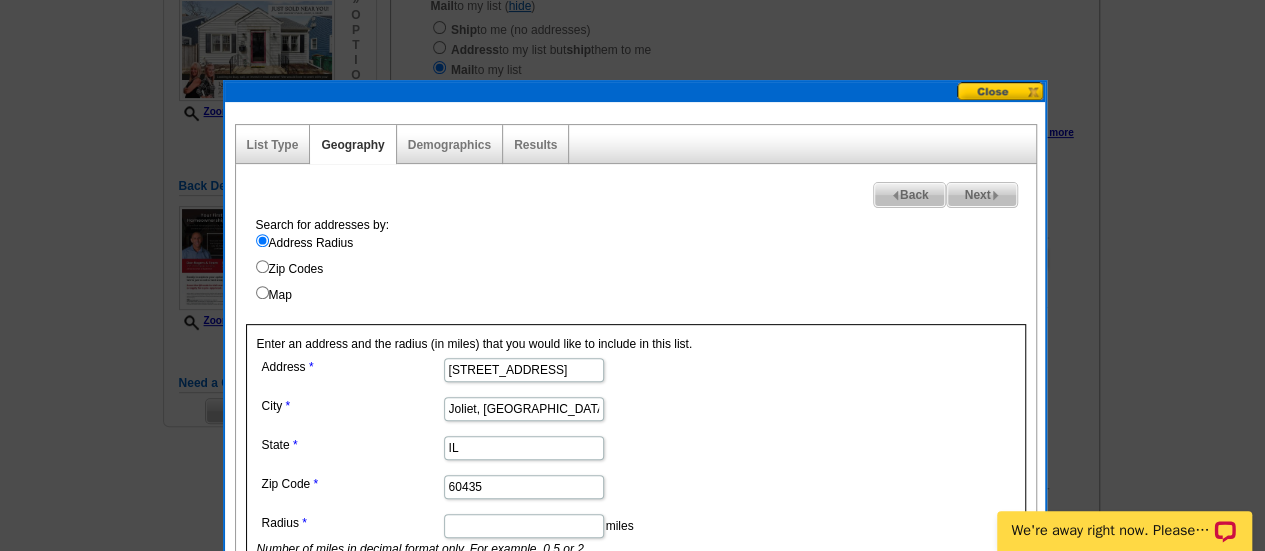type on "IL" 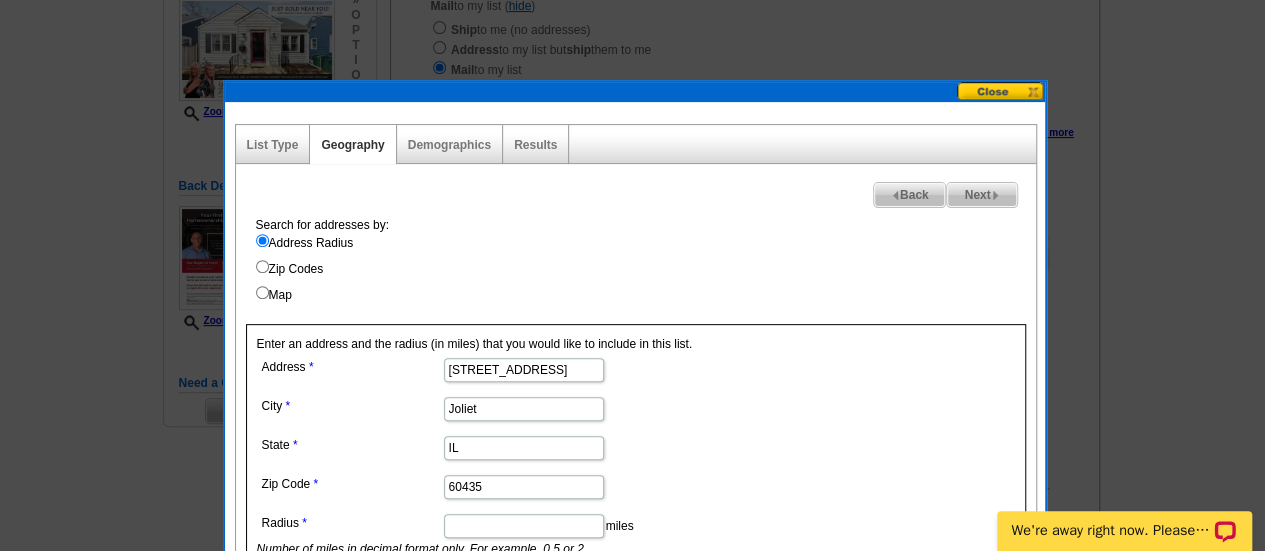 scroll, scrollTop: 443, scrollLeft: 0, axis: vertical 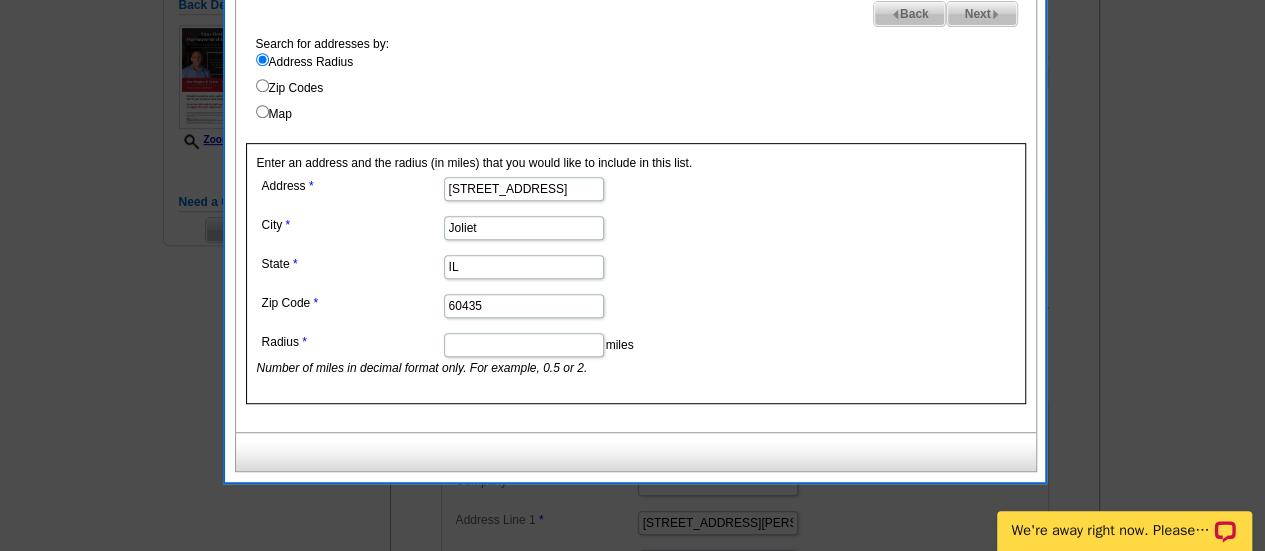 type on "Joliet" 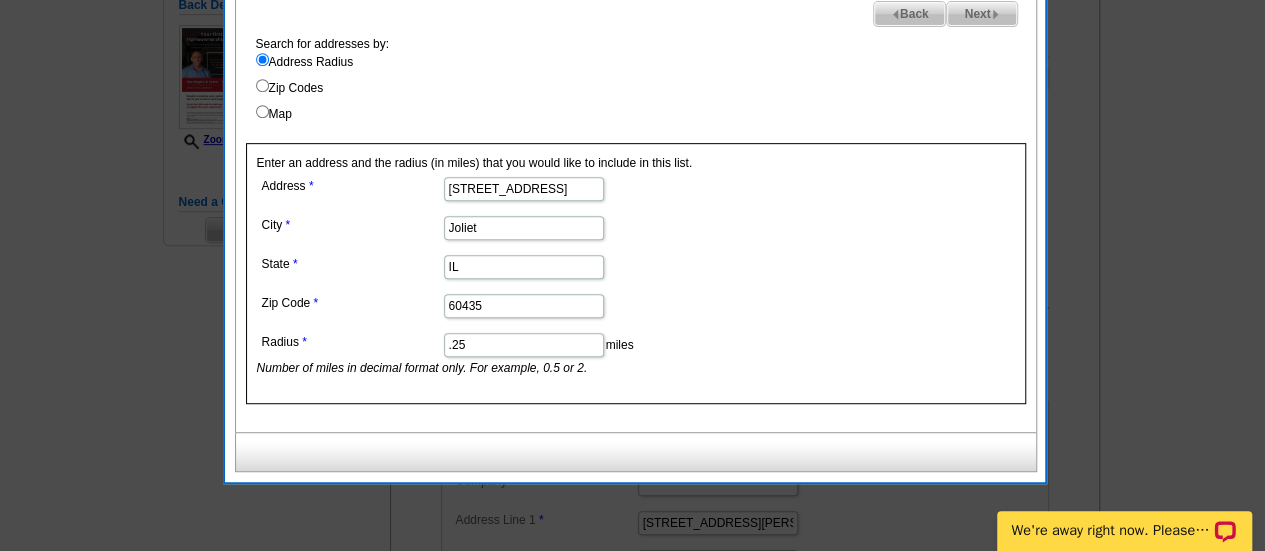 type on ".25" 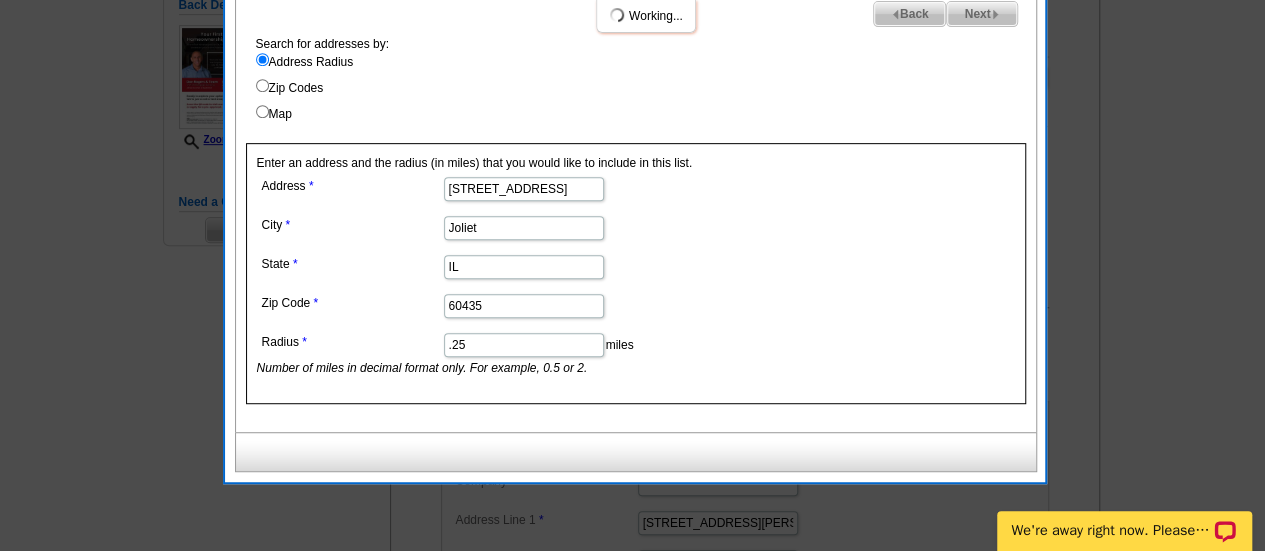 select 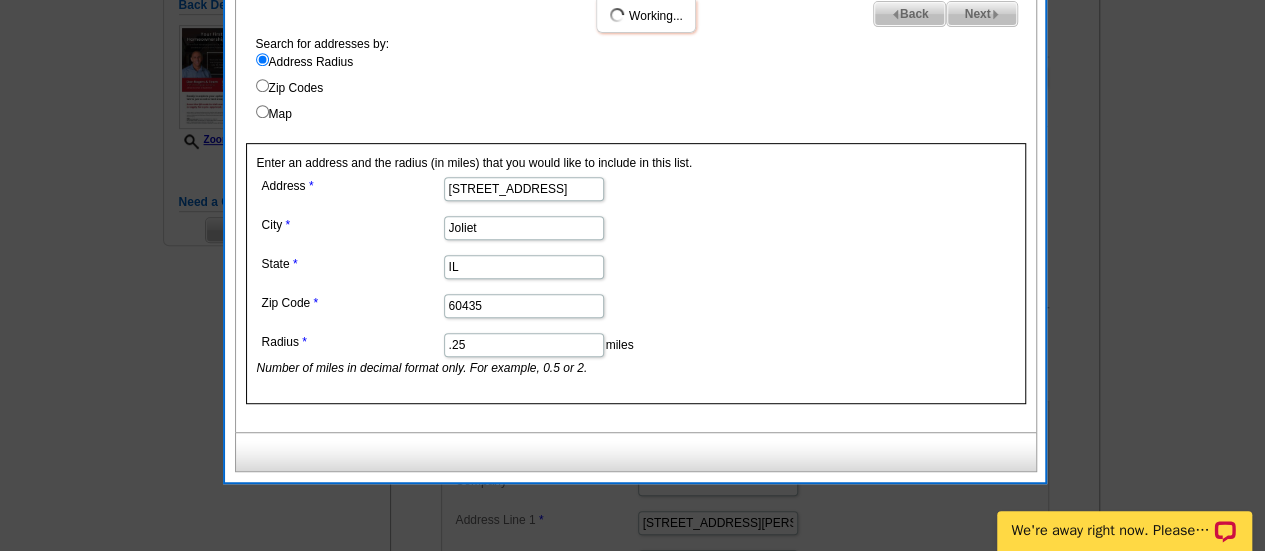 select 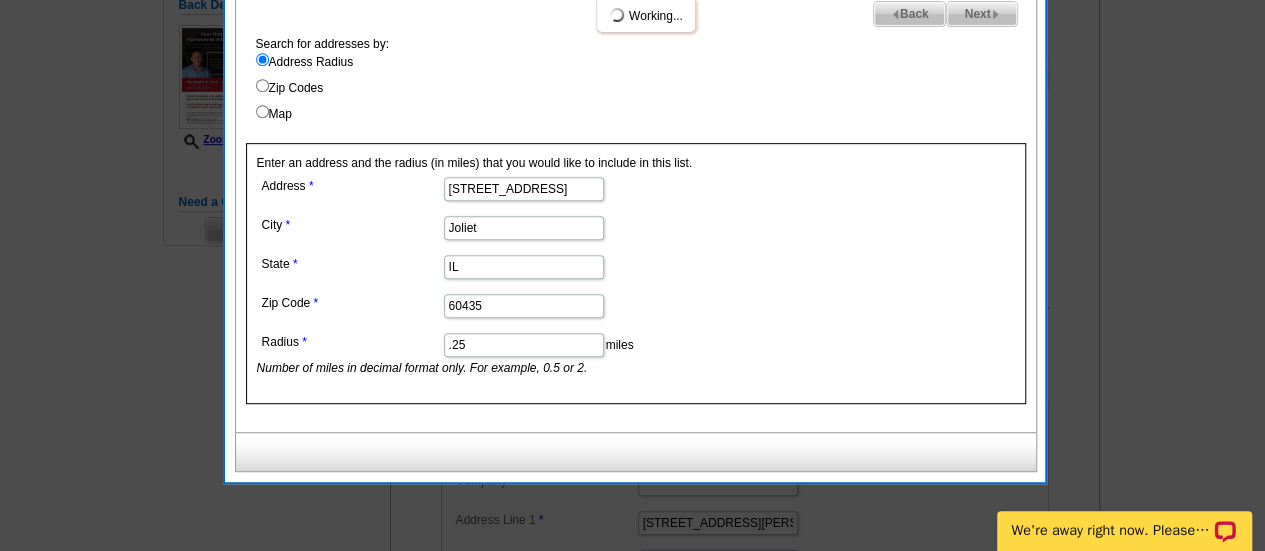 select 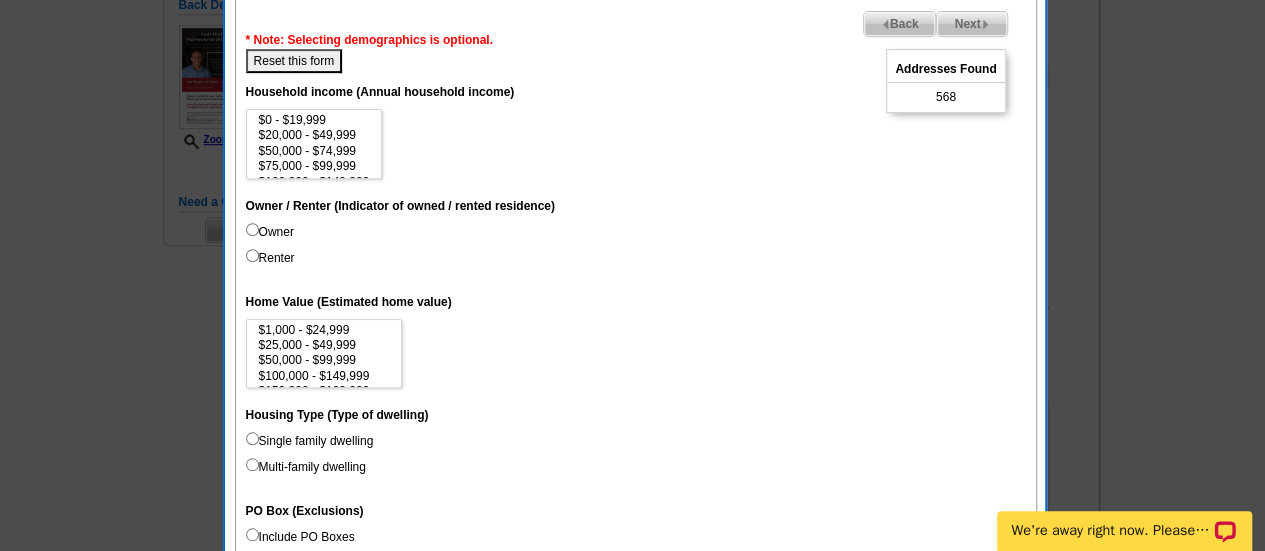click on "Back" at bounding box center (900, 24) 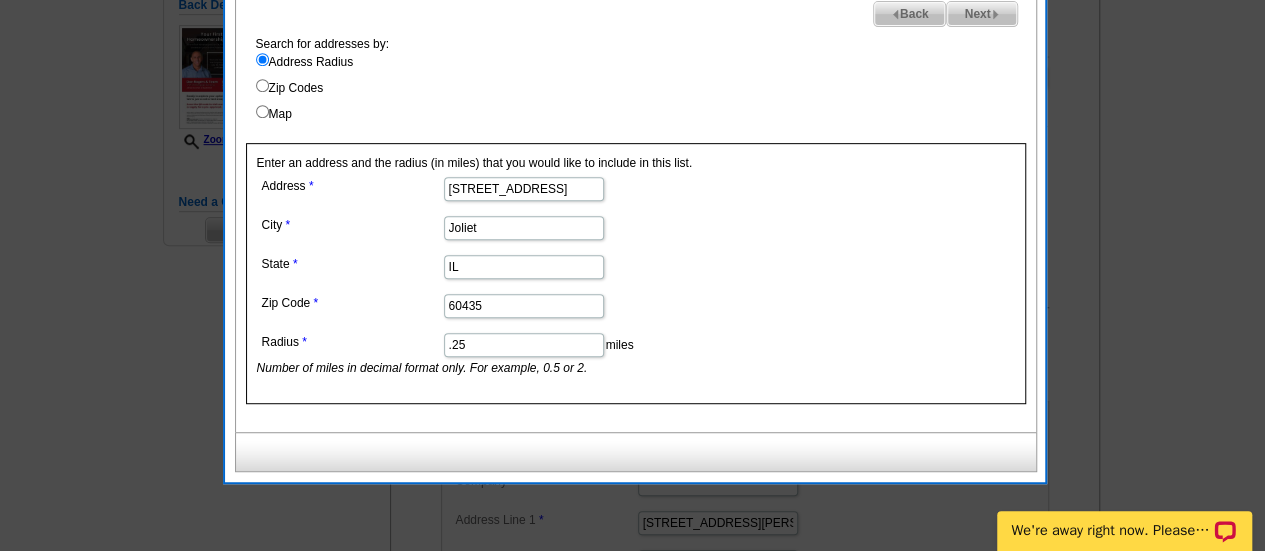 click on ".25" at bounding box center (524, 345) 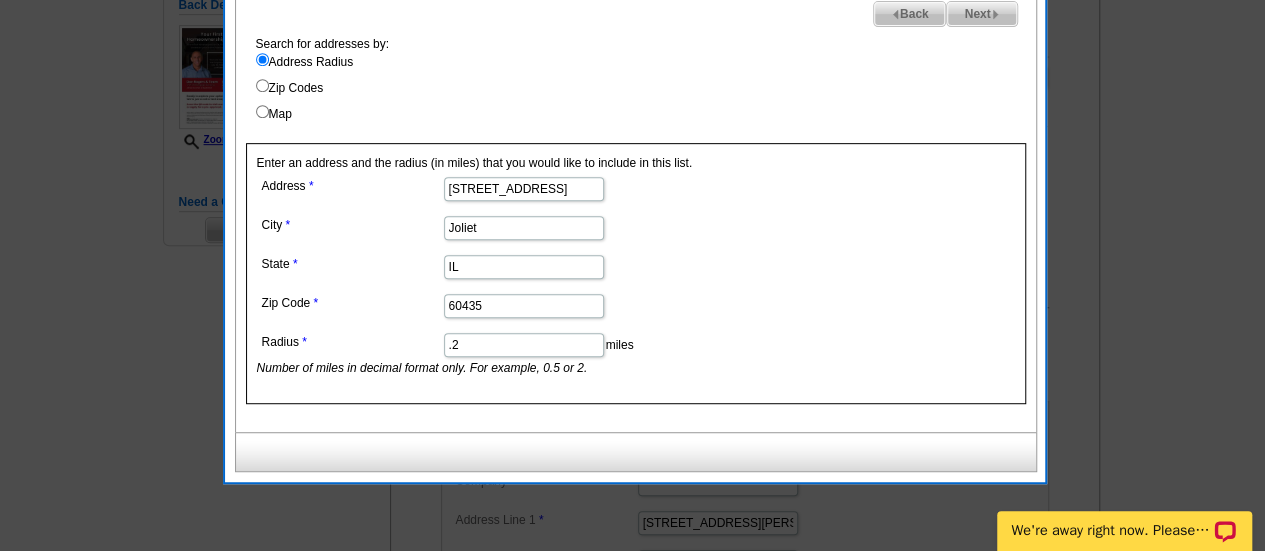 type on ".2" 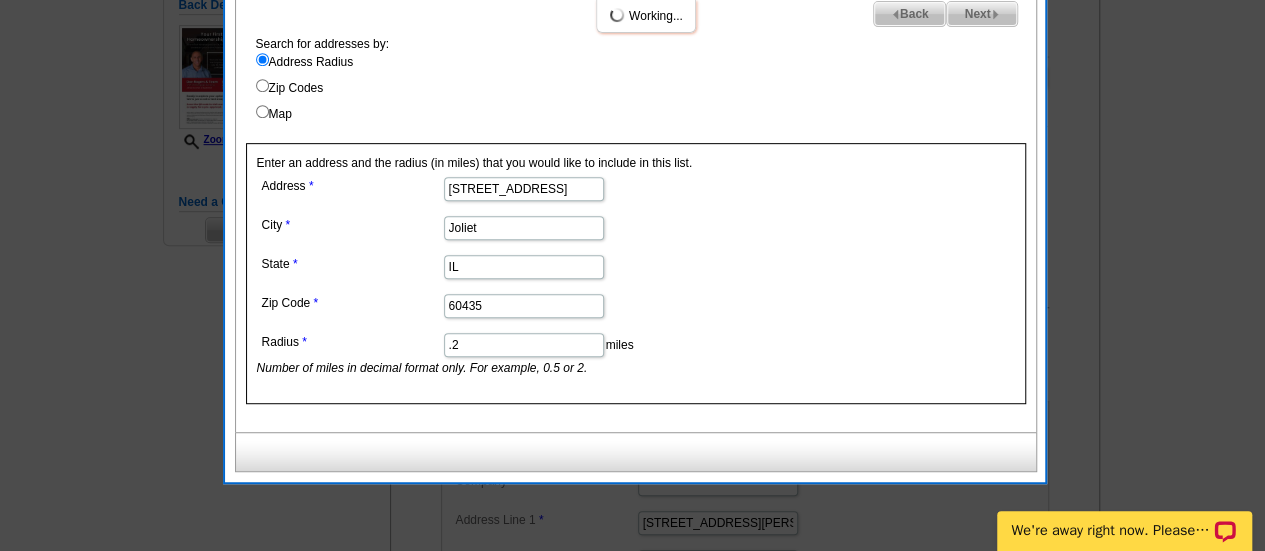 select 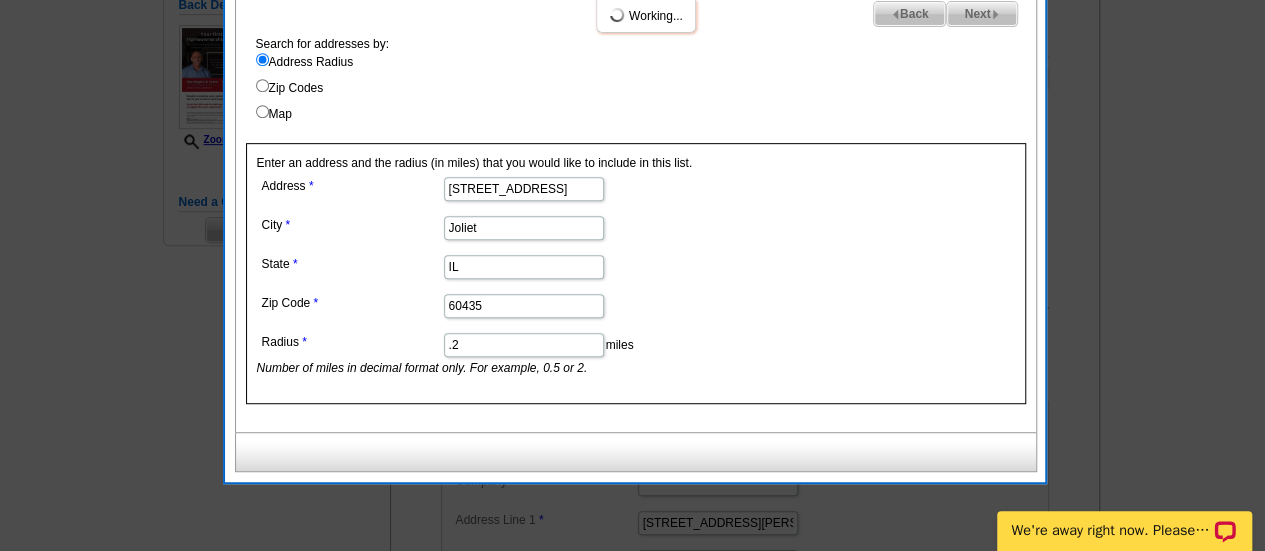 select 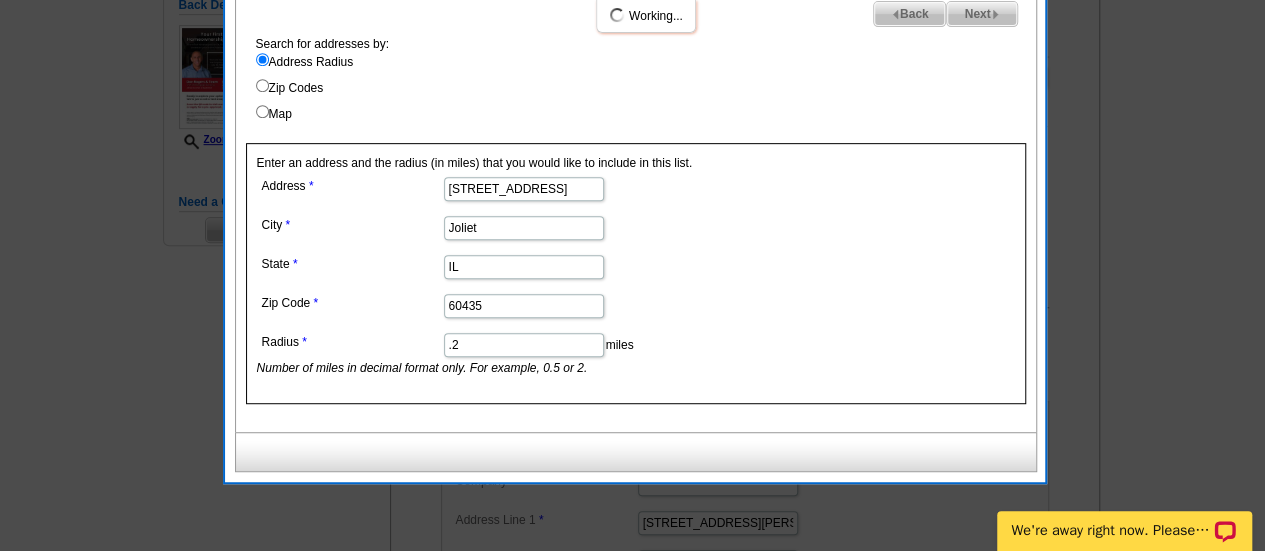 select 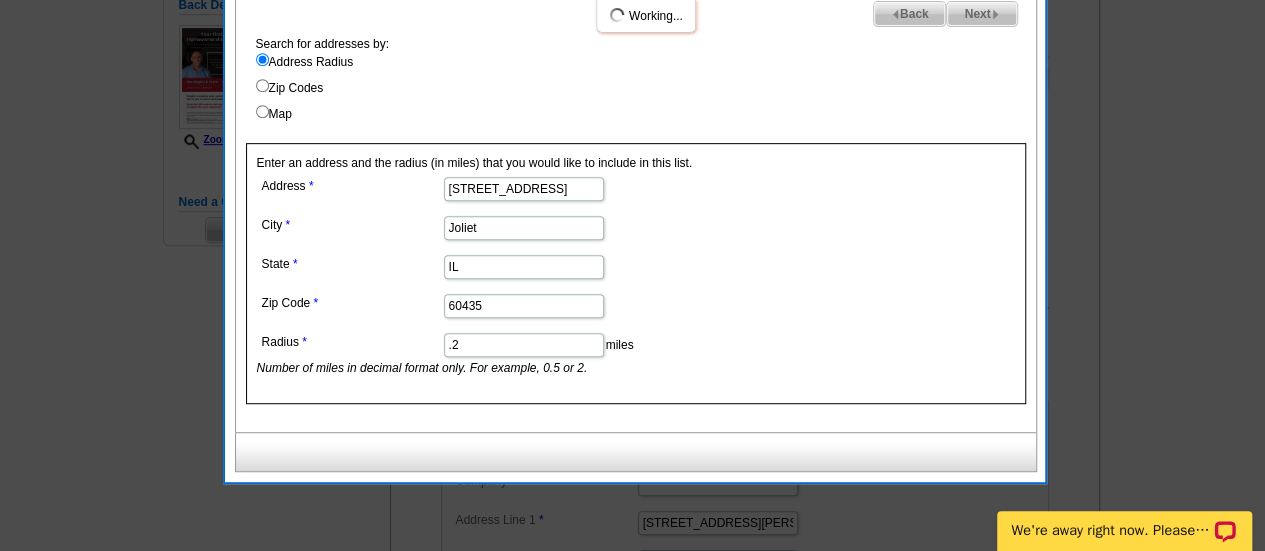 select 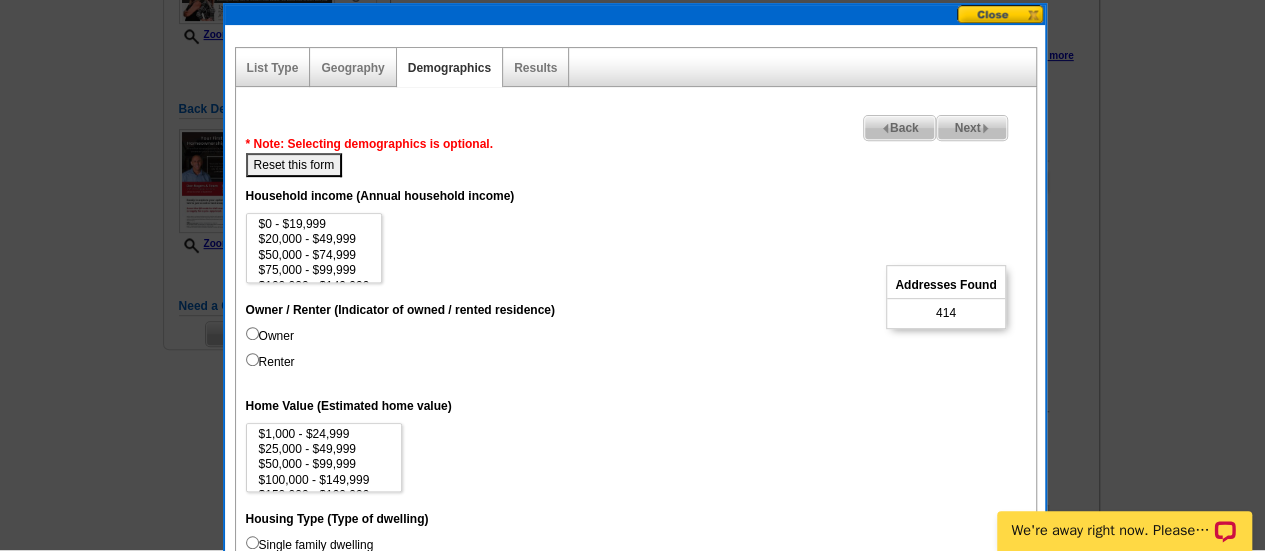 scroll, scrollTop: 345, scrollLeft: 0, axis: vertical 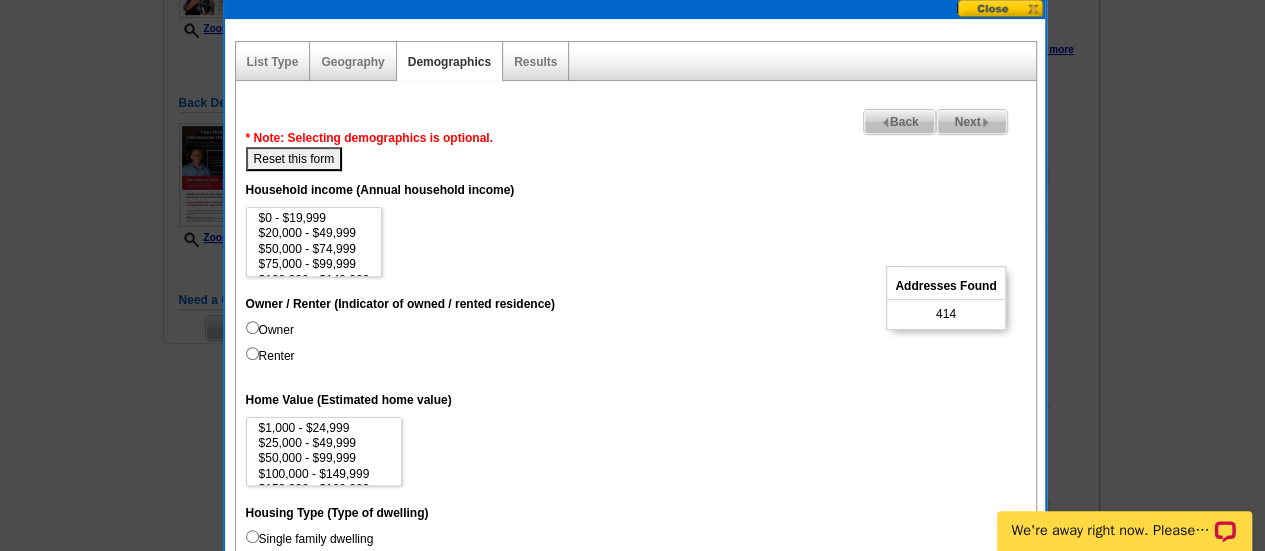 click on "Next" at bounding box center (971, 122) 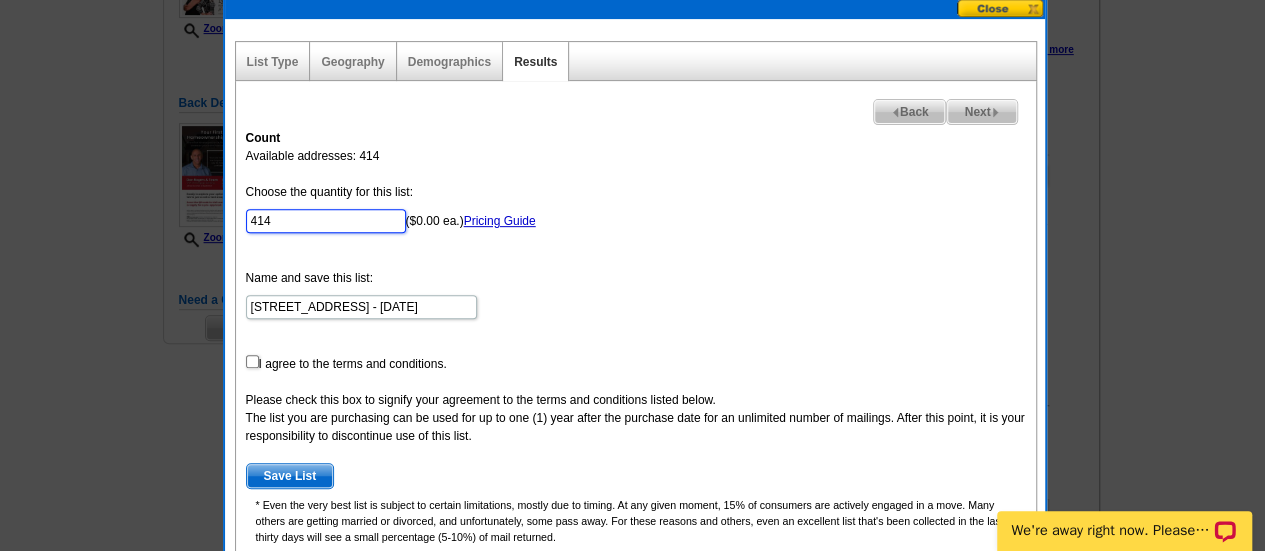 click on "414" at bounding box center [326, 221] 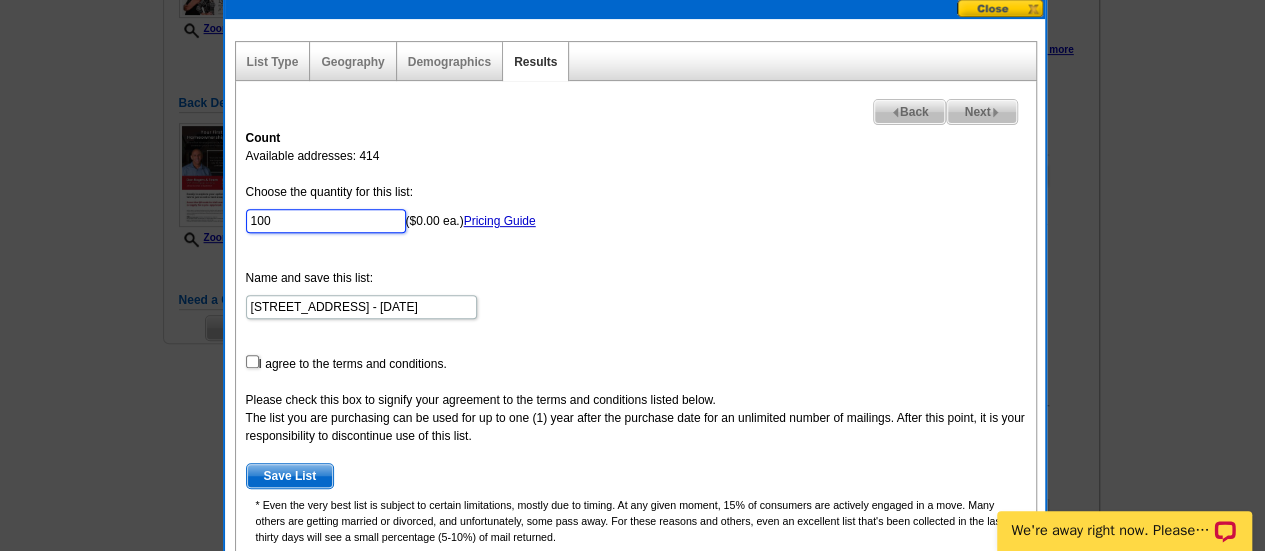 type on "100" 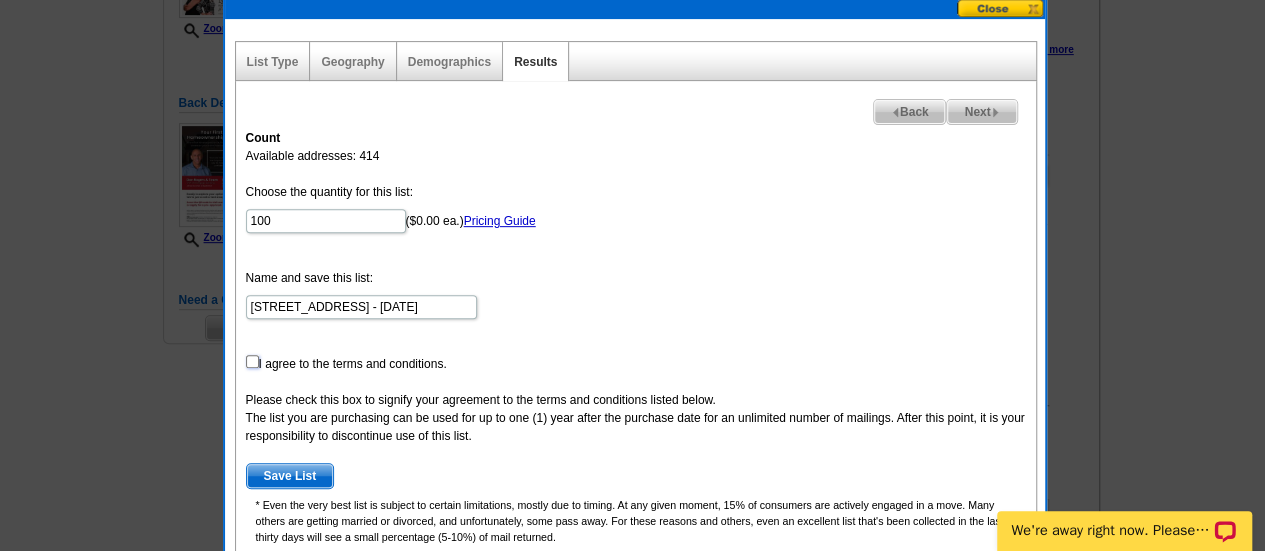 click at bounding box center [252, 361] 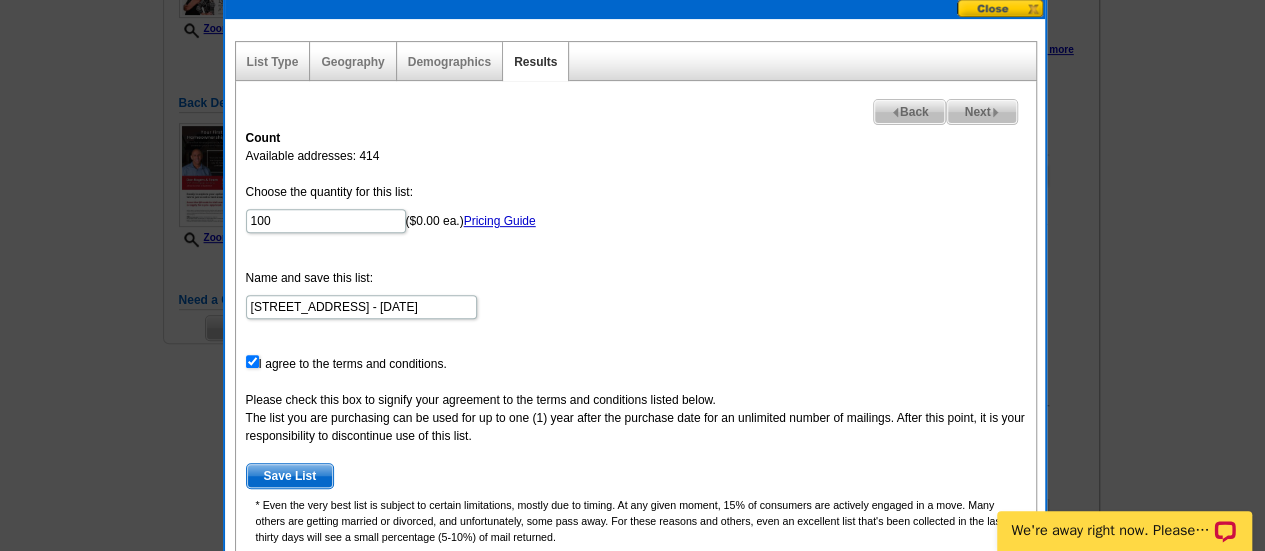 click on "Save List" at bounding box center [290, 476] 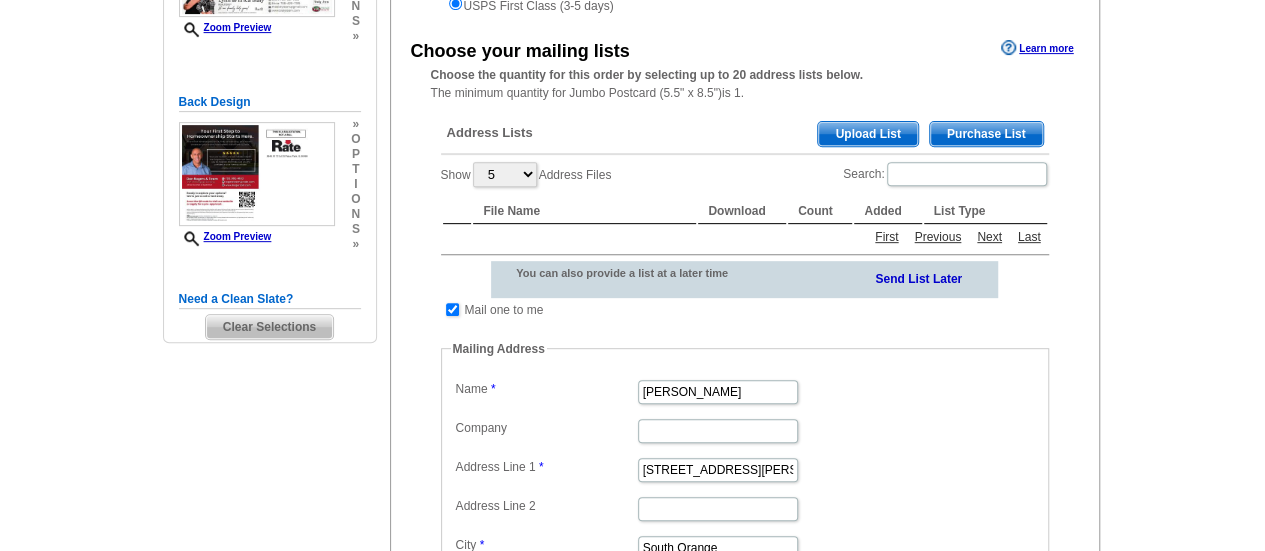 scroll, scrollTop: 345, scrollLeft: 0, axis: vertical 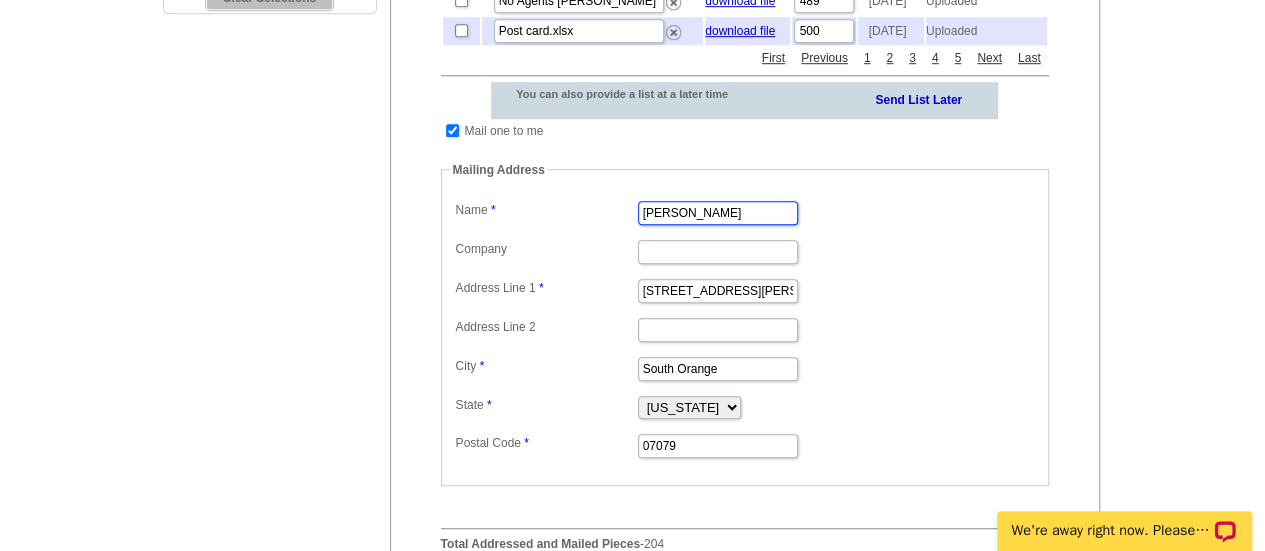 click on "[PERSON_NAME]" at bounding box center [718, 213] 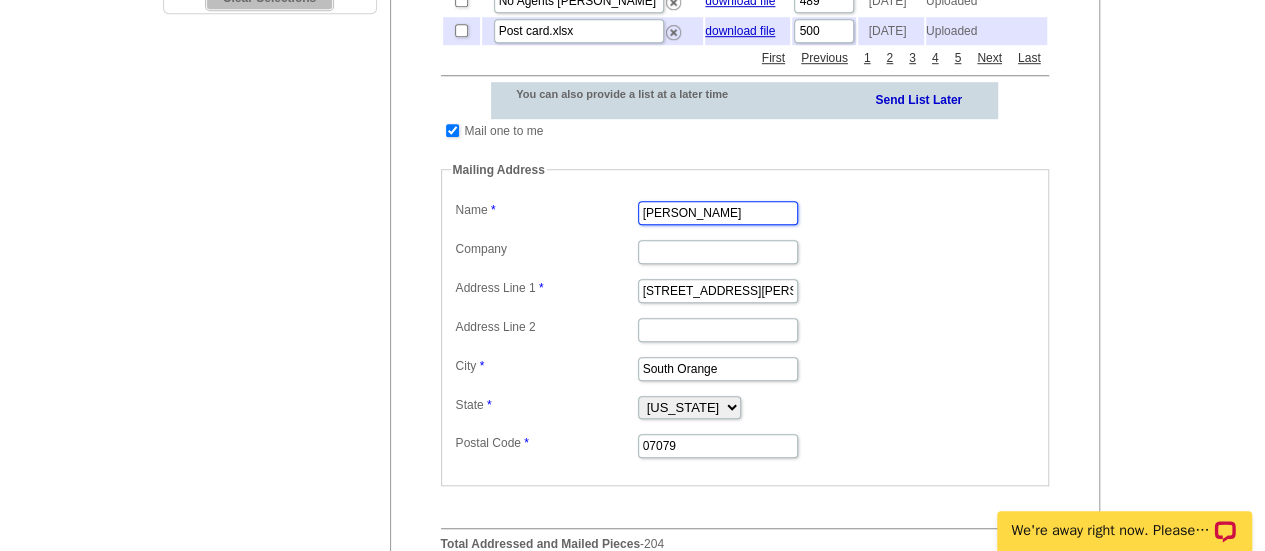 type on "Erica Thompson" 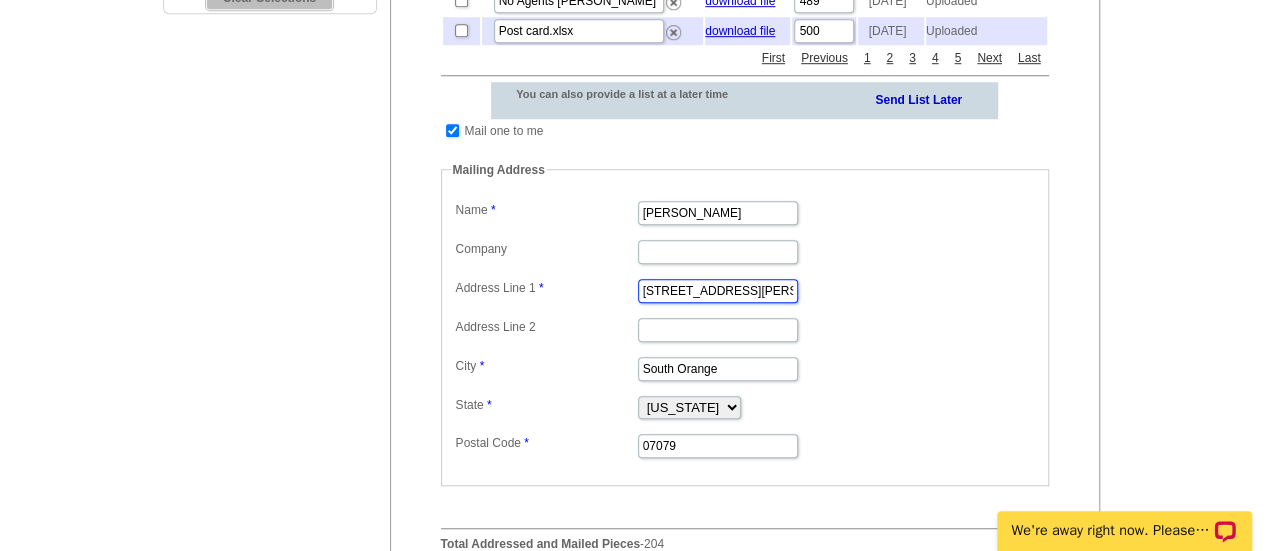 click on "[STREET_ADDRESS][PERSON_NAME]" at bounding box center (718, 291) 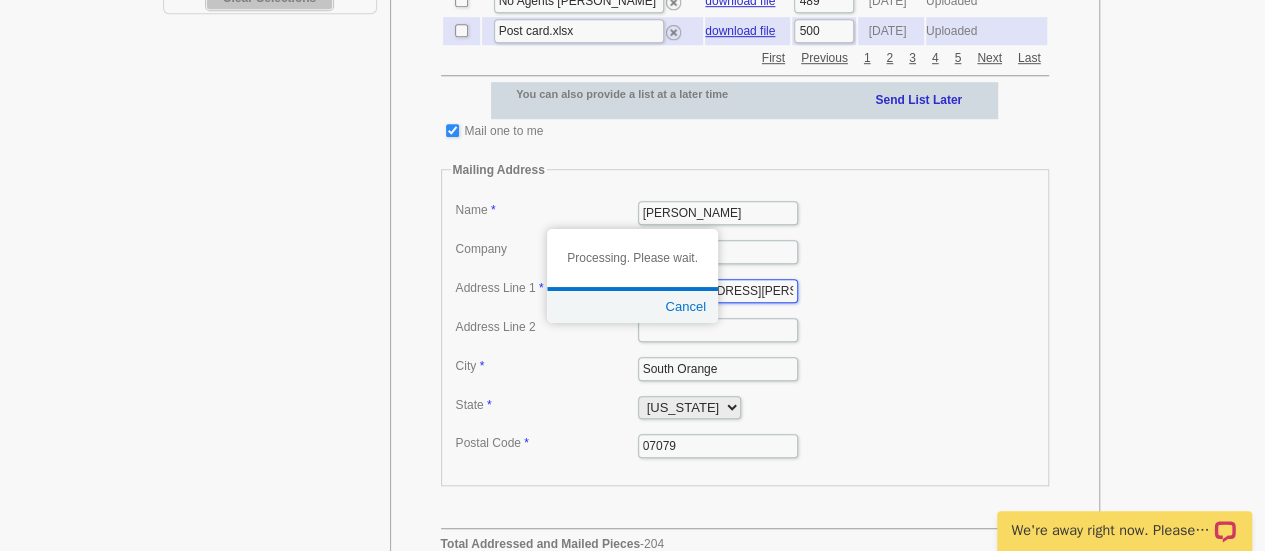 paste on "1015 Mckinley St, Lockport, IL 60441" 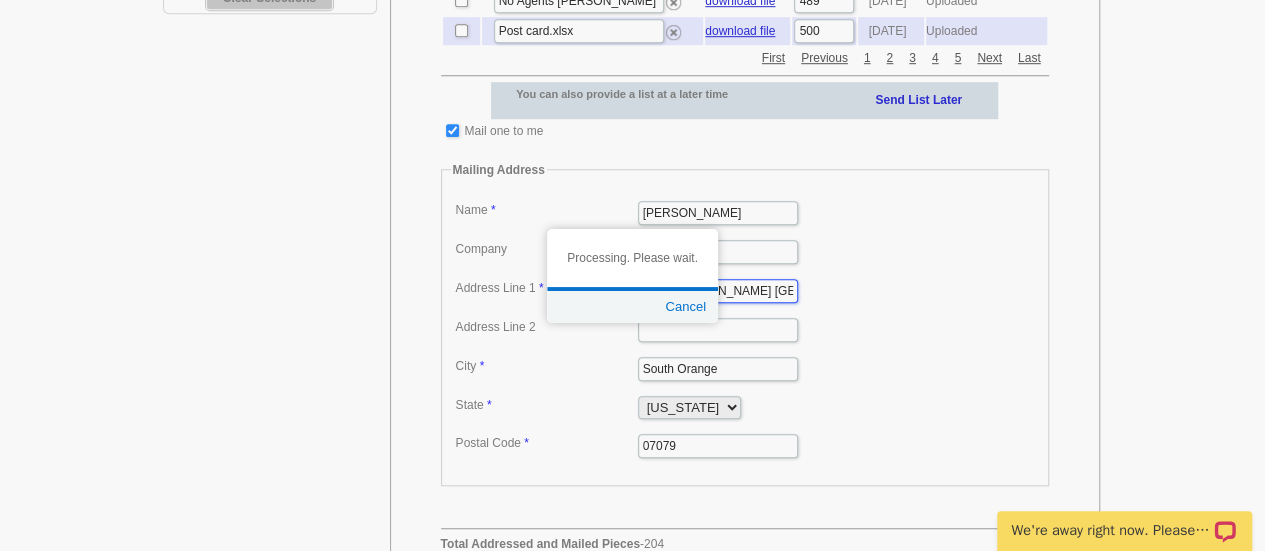 scroll, scrollTop: 0, scrollLeft: 51, axis: horizontal 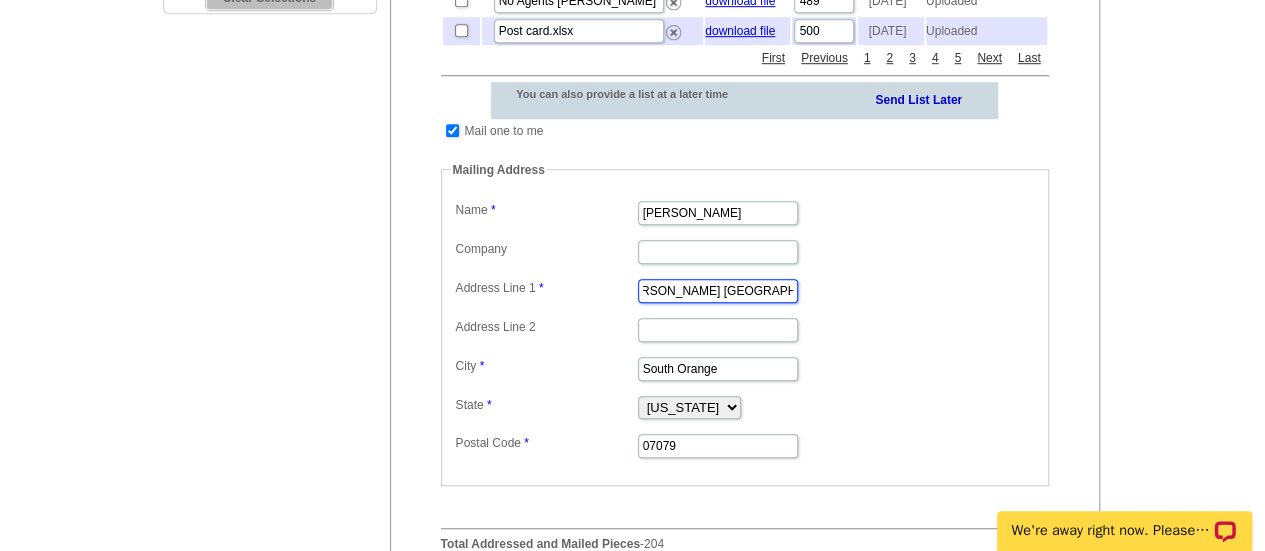 drag, startPoint x: 688, startPoint y: 331, endPoint x: 828, endPoint y: 331, distance: 140 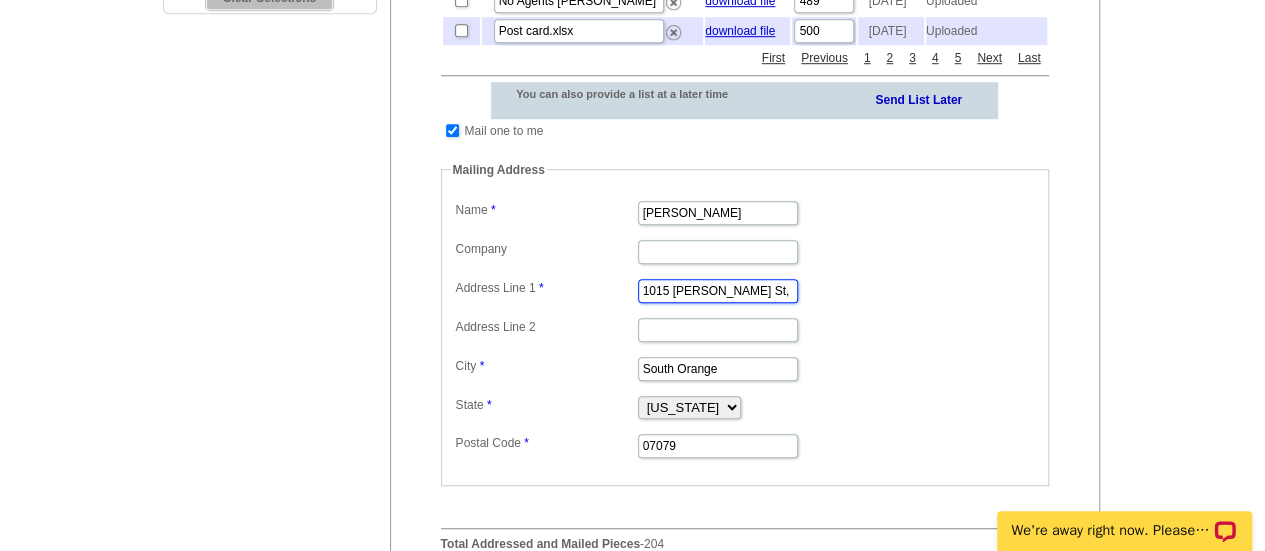 scroll, scrollTop: 0, scrollLeft: 0, axis: both 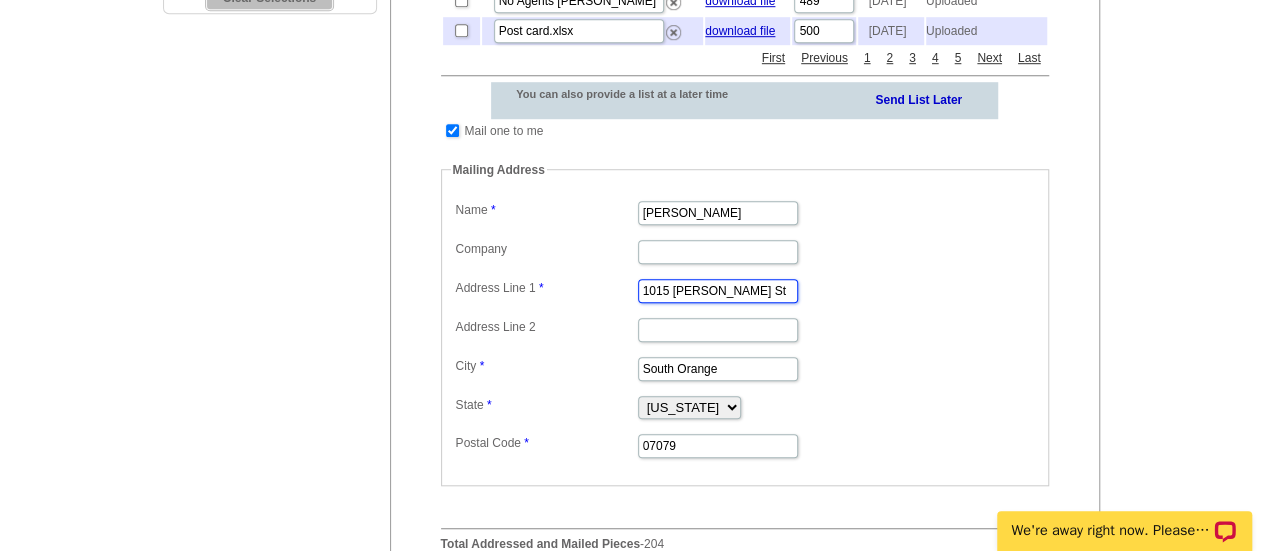 type on "1015 Mckinley St" 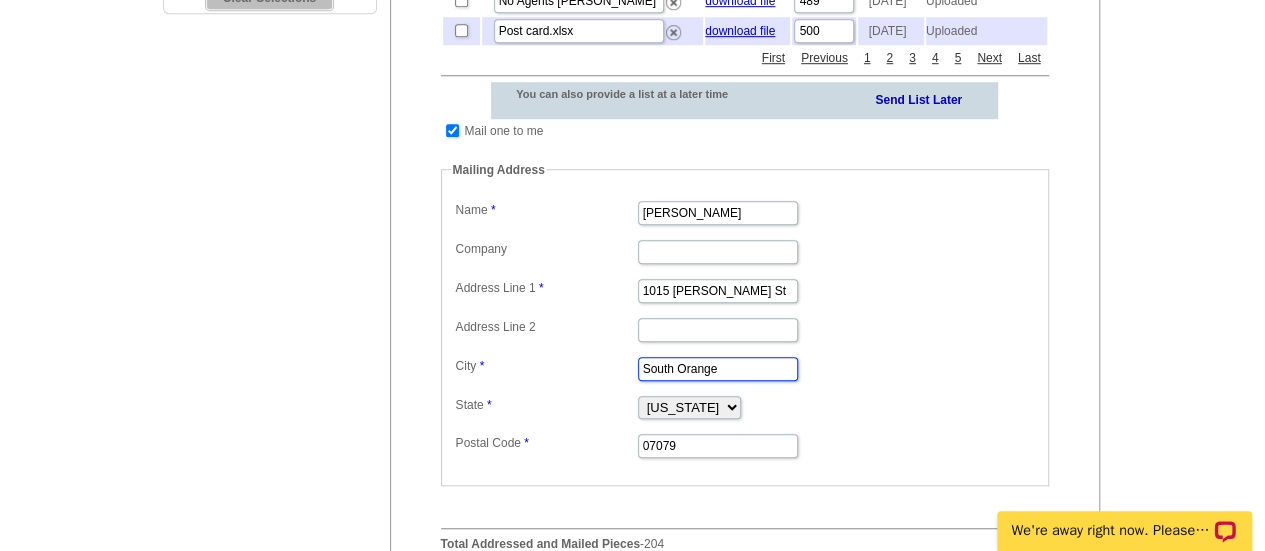 click on "South Orange" at bounding box center [718, 369] 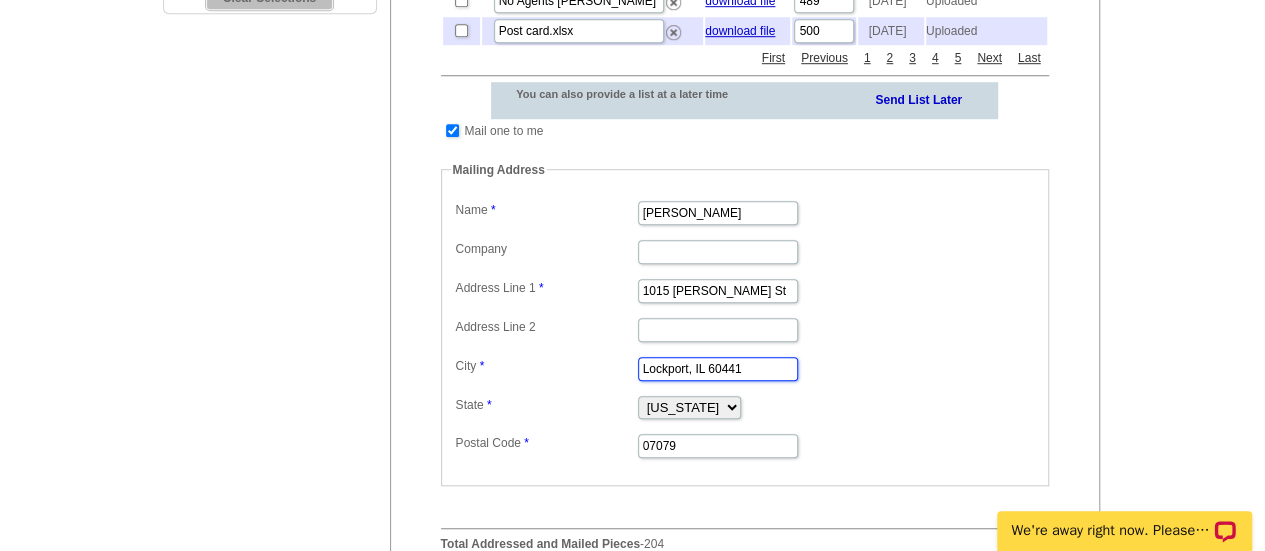 click on "Lockport, IL 60441" at bounding box center [718, 369] 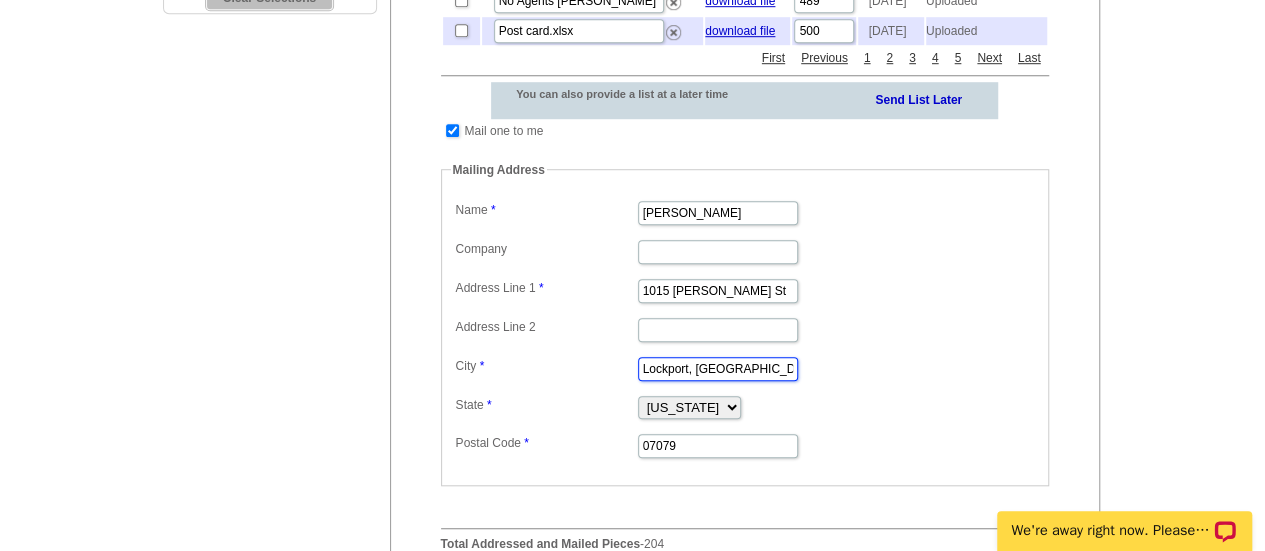 type on "Lockport, IL" 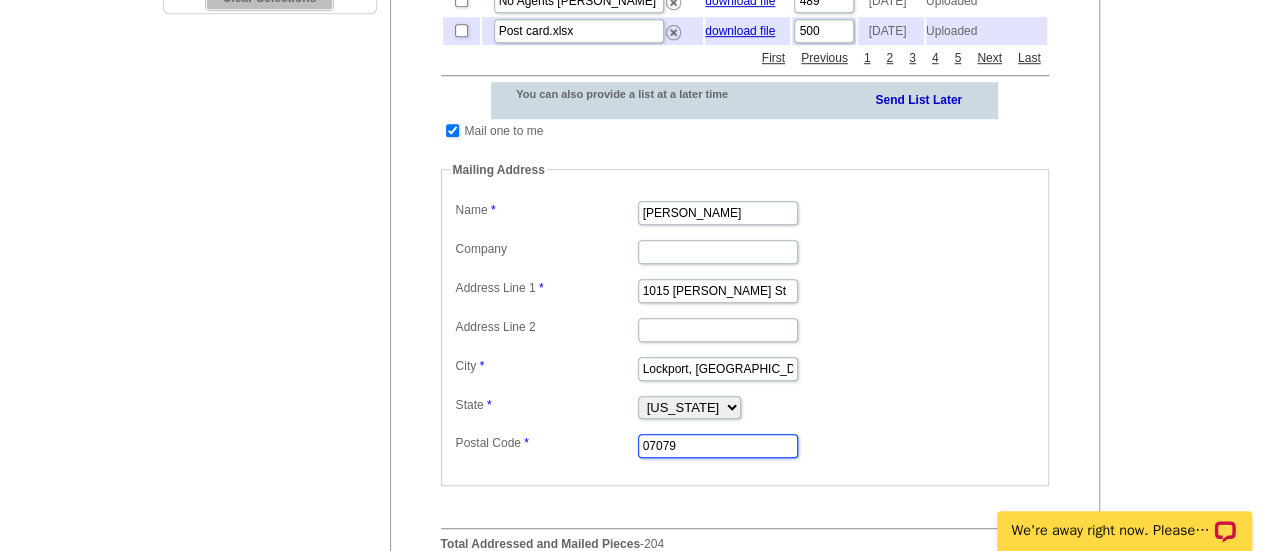 click on "07079" at bounding box center [718, 446] 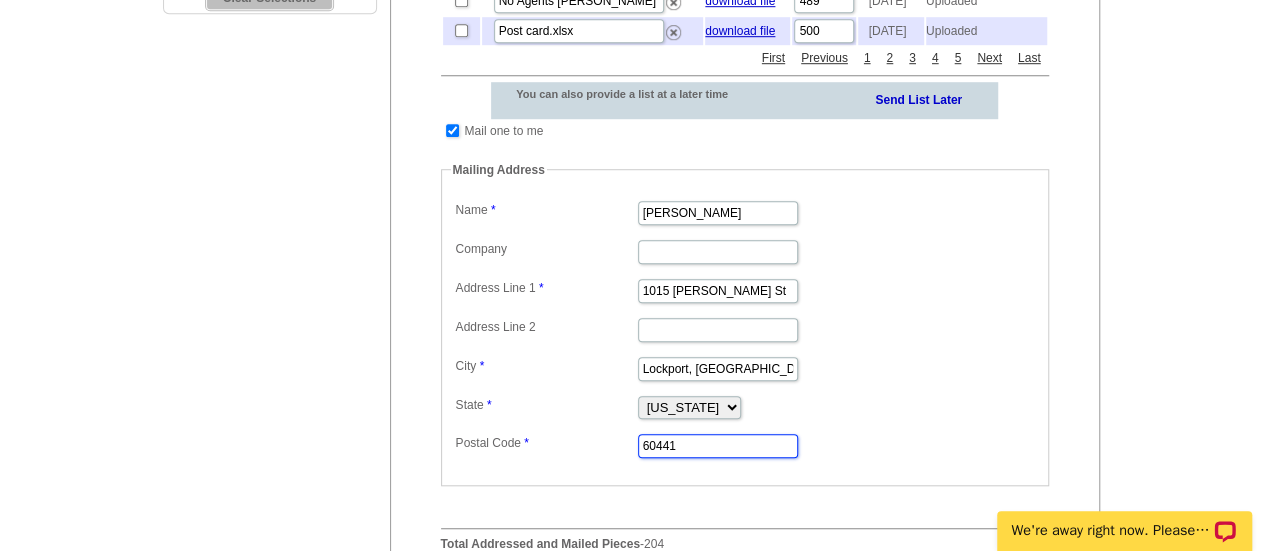 type on "60441" 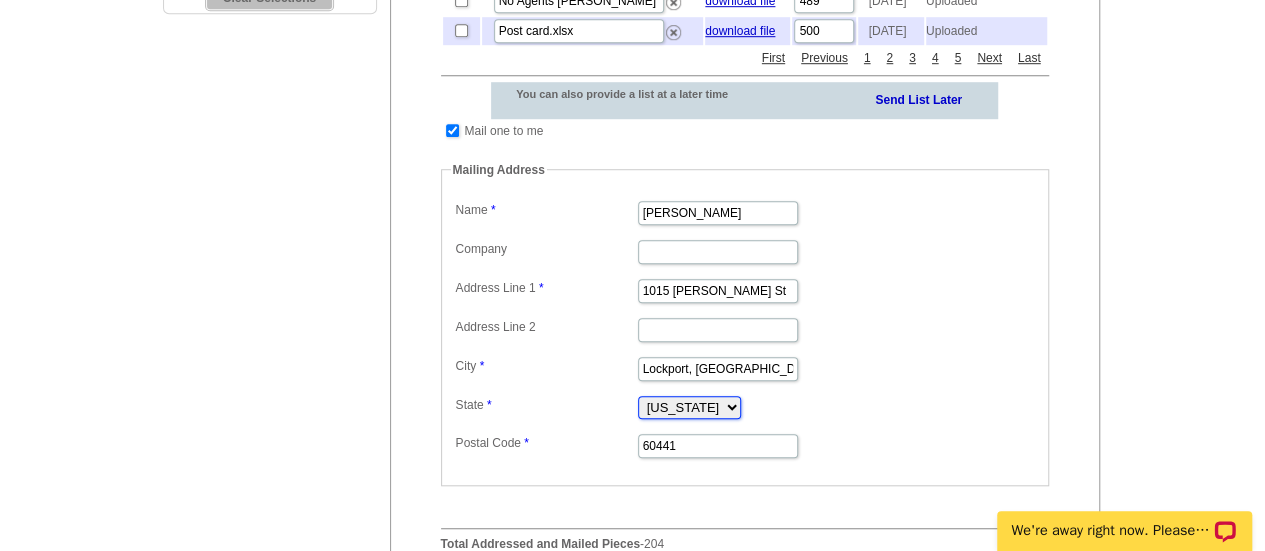 click on "Alabama
Alaska
Arizona
Arkansas
California
Colorado
Connecticut
District of Columbia
Delaware
Florida
Georgia
Hawaii
Idaho
Illinois
Indiana
Iowa
Kansas
Kentucky
Louisiana
Maine
Maryland
Massachusetts
Michigan
Minnesota
Mississippi
Missouri
Montana
Nebraska
Nevada
New Hampshire
New Jersey
New Mexico
New York
North Carolina
North Dakota
Ohio
Oklahoma
Oregon
Pennsylvania
Rhode Island
South Carolina
South Dakota
Tennessee
Texas
Utah
Vermont
Virginia
Washington
West Virginia
Wisconsin
Wyoming" at bounding box center (689, 407) 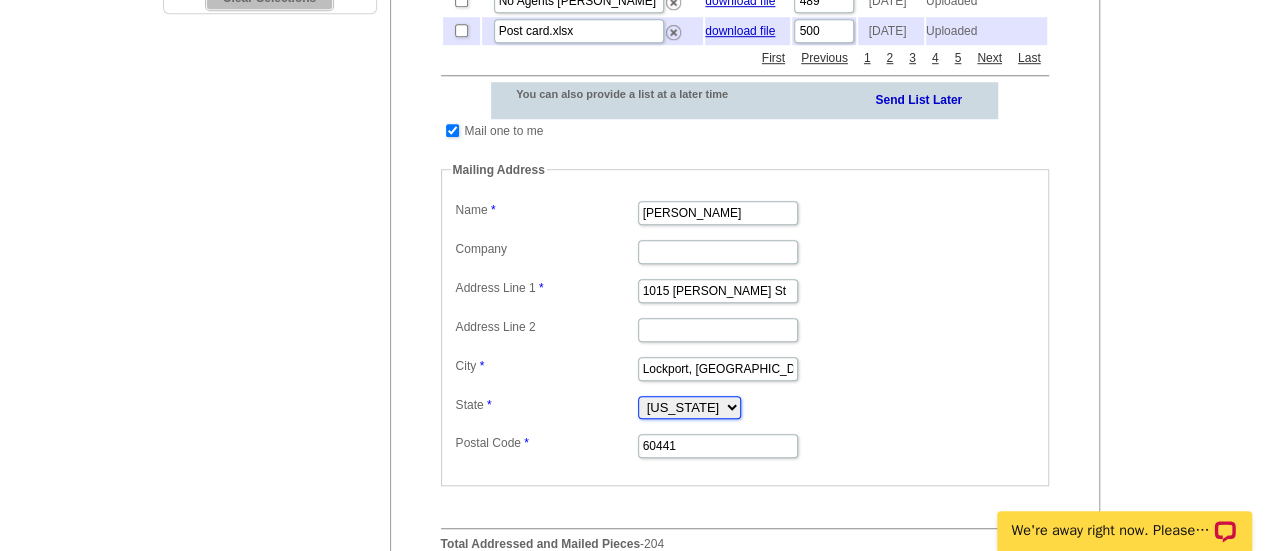 select on "IL" 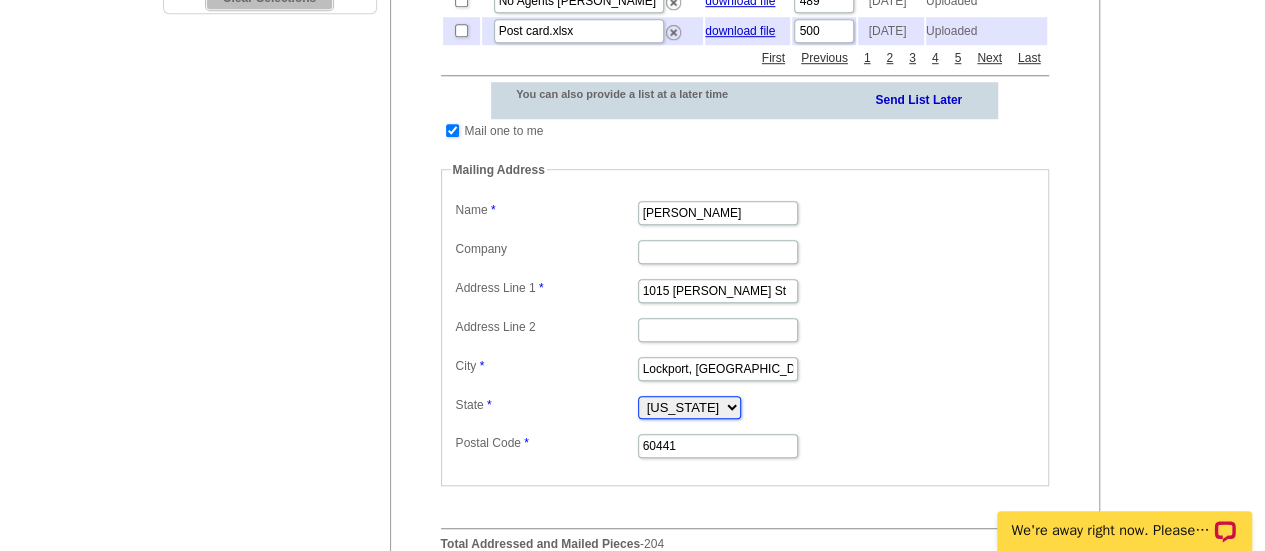 click on "Alabama
Alaska
Arizona
Arkansas
California
Colorado
Connecticut
District of Columbia
Delaware
Florida
Georgia
Hawaii
Idaho
Illinois
Indiana
Iowa
Kansas
Kentucky
Louisiana
Maine
Maryland
Massachusetts
Michigan
Minnesota
Mississippi
Missouri
Montana
Nebraska
Nevada
New Hampshire
New Jersey
New Mexico
New York
North Carolina
North Dakota
Ohio
Oklahoma
Oregon
Pennsylvania
Rhode Island
South Carolina
South Dakota
Tennessee
Texas
Utah
Vermont
Virginia
Washington
West Virginia
Wisconsin
Wyoming" at bounding box center [689, 407] 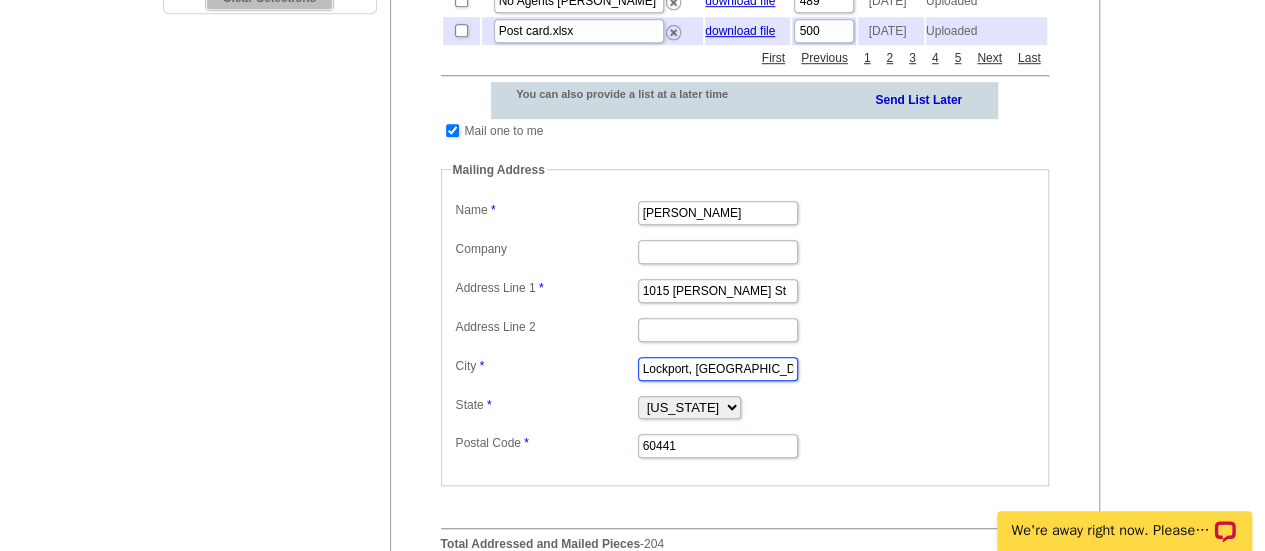 drag, startPoint x: 746, startPoint y: 403, endPoint x: 688, endPoint y: 409, distance: 58.30952 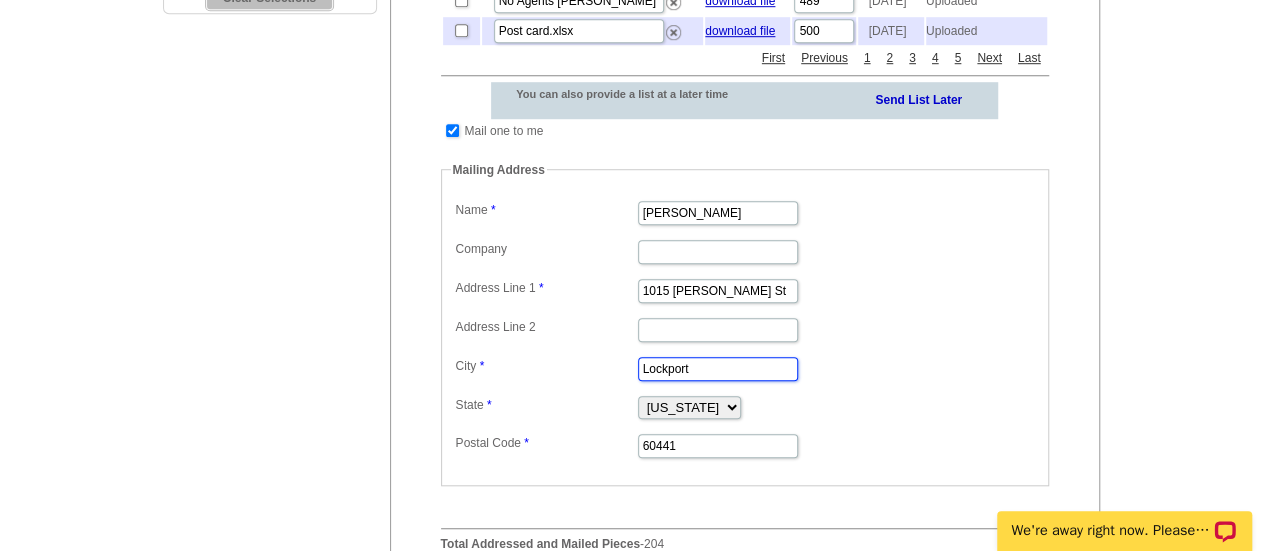 type on "Lockport" 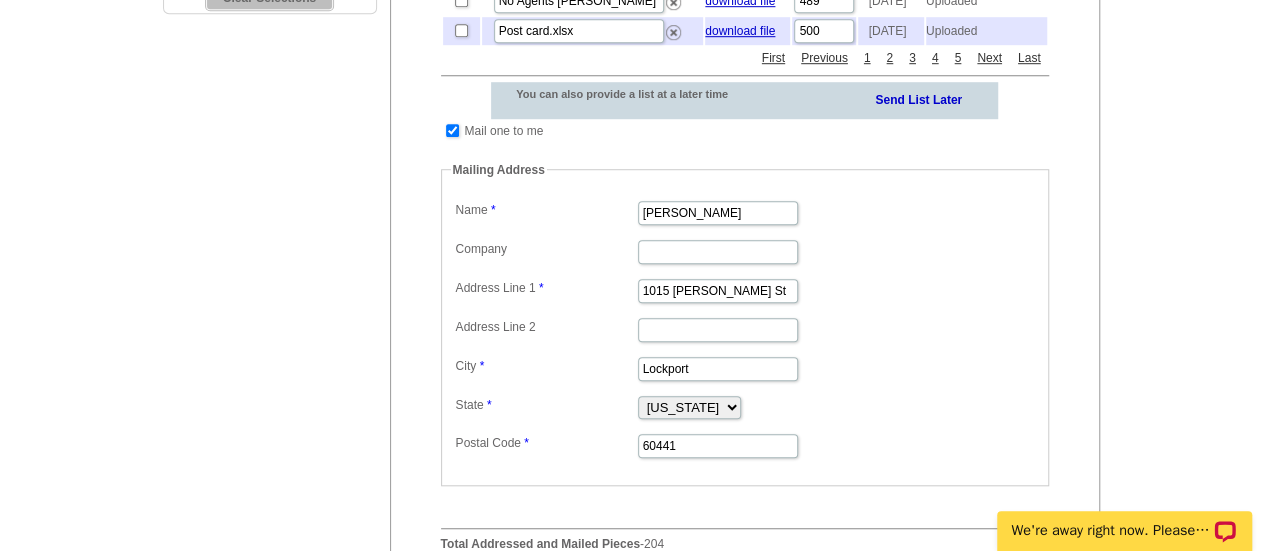 click on "Mailing Address
Label
Mail-To-Me
Name
Erica Thompson
Company
Address Line 1
1015 Mckinley St
Address Line 2
Address Line 3
City
Lockport
State
Alabama
Alaska
Arizona
Arkansas
California
Colorado
Connecticut
District of Columbia
Delaware
Florida
Georgia
Hawaii
Idaho
Illinois
Indiana
Iowa
Kansas
Kentucky
Louisiana
Maine
Maryland
Massachusetts
Michigan
Minnesota
Mississippi
Missouri
Montana
Nebraska
Nevada
New Hampshire
New Jersey
New Mexico
New York
North Carolina
North Dakota
Ohio
Oklahoma
Oregon
Pennsylvania
Rhode Island
South Carolina
South Dakota
Tennessee
Texas
Utah
Vermont
Virginia
Washington
West Virginia
Wisconsin
Wyoming
Postal Code
60441" at bounding box center [745, 323] 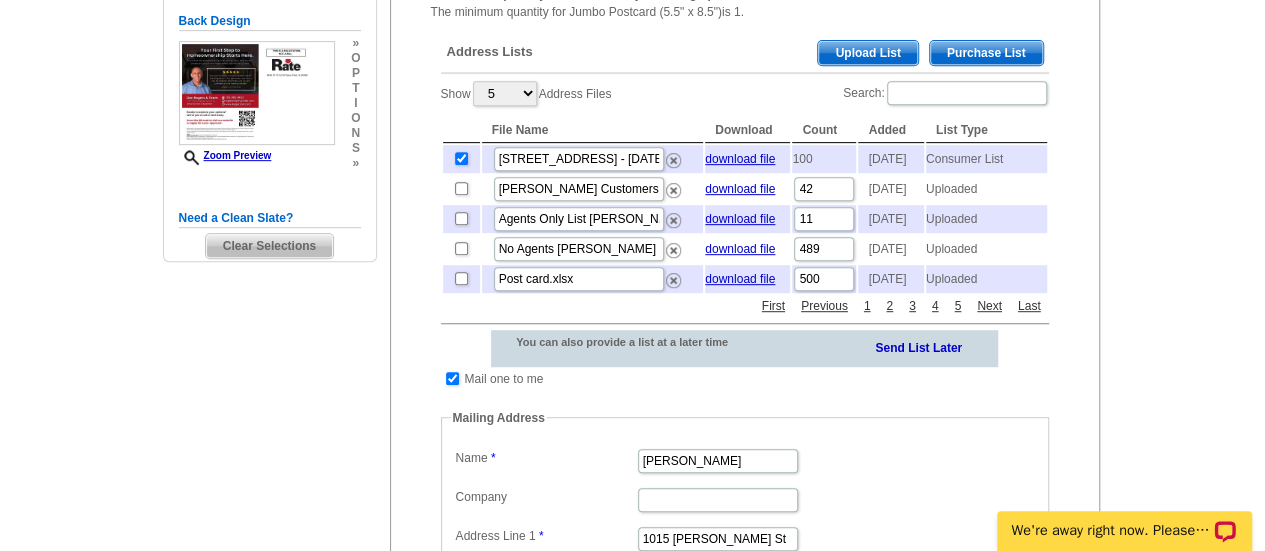 scroll, scrollTop: 426, scrollLeft: 0, axis: vertical 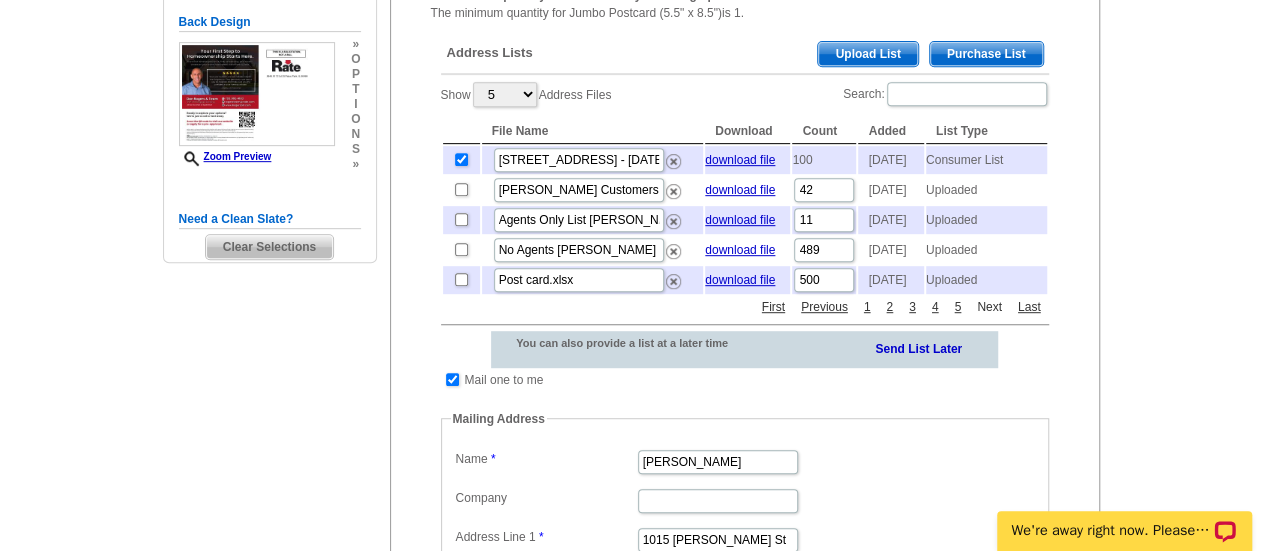 click on "Next" at bounding box center [989, 307] 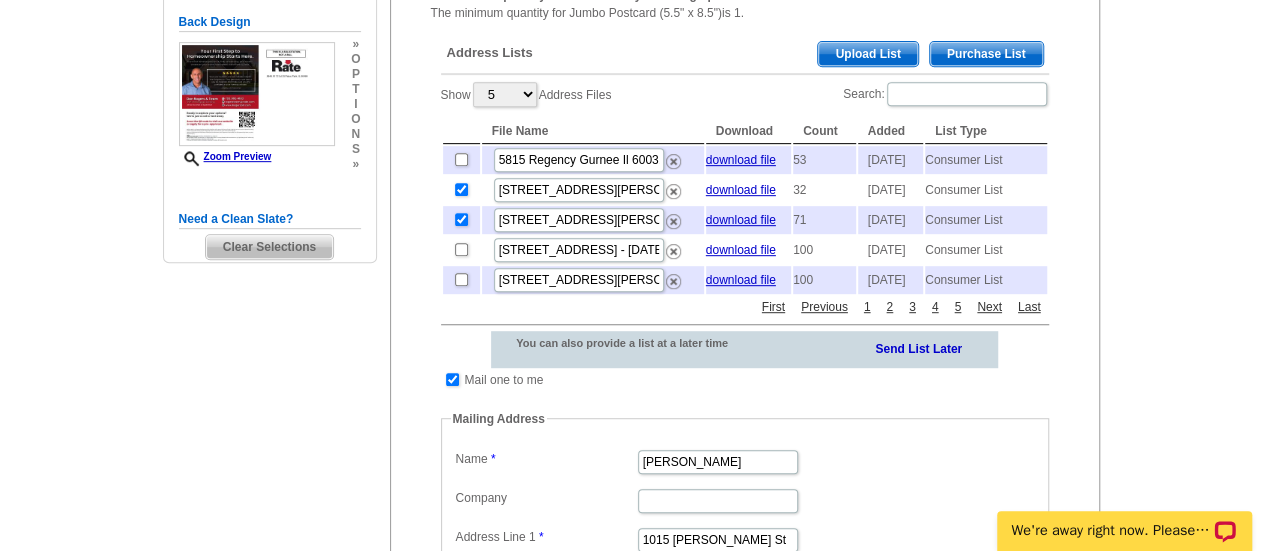 click at bounding box center [461, 190] 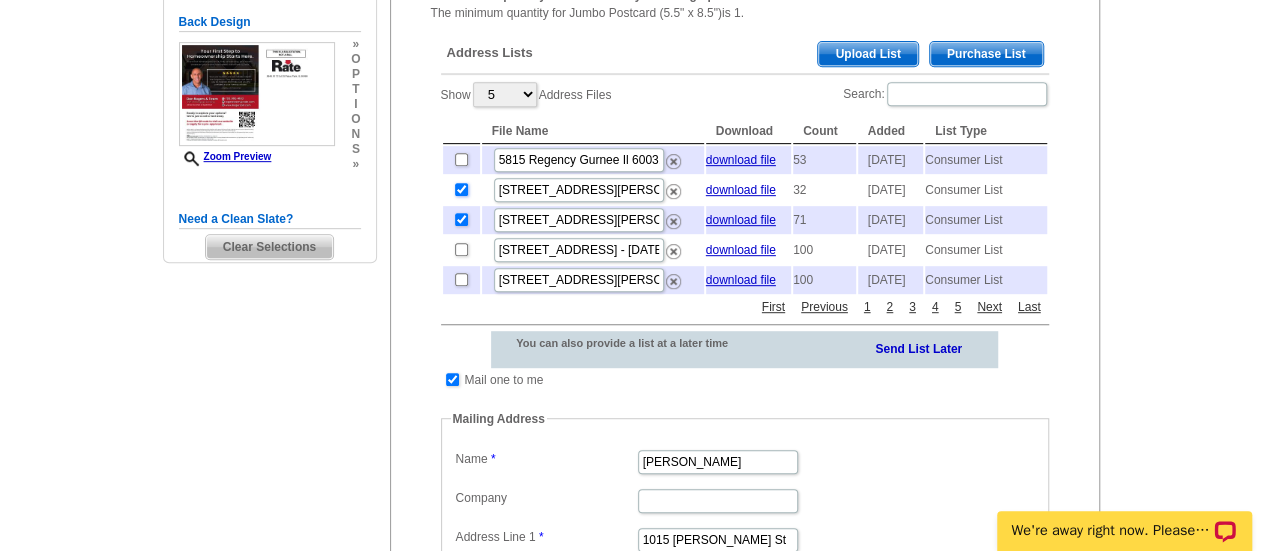 click at bounding box center (461, 189) 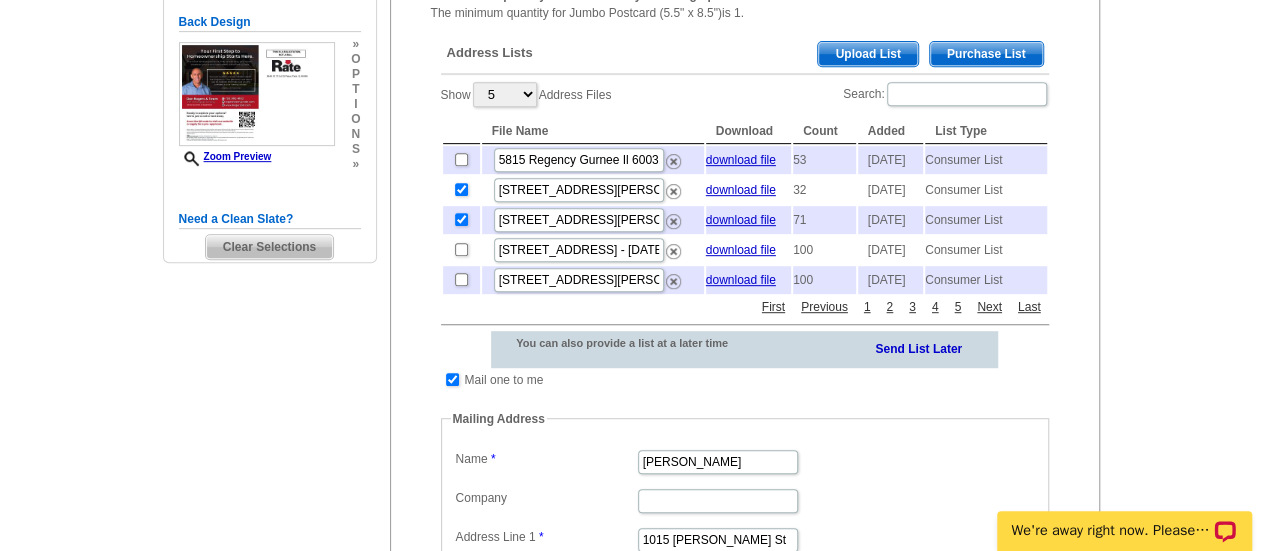 checkbox on "false" 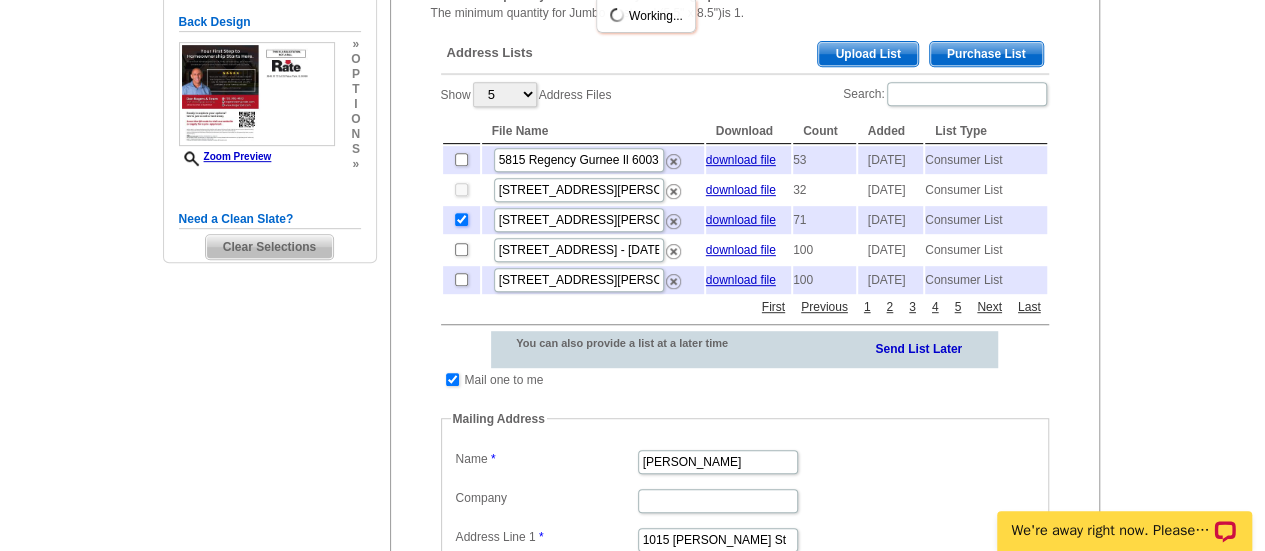 click at bounding box center (461, 219) 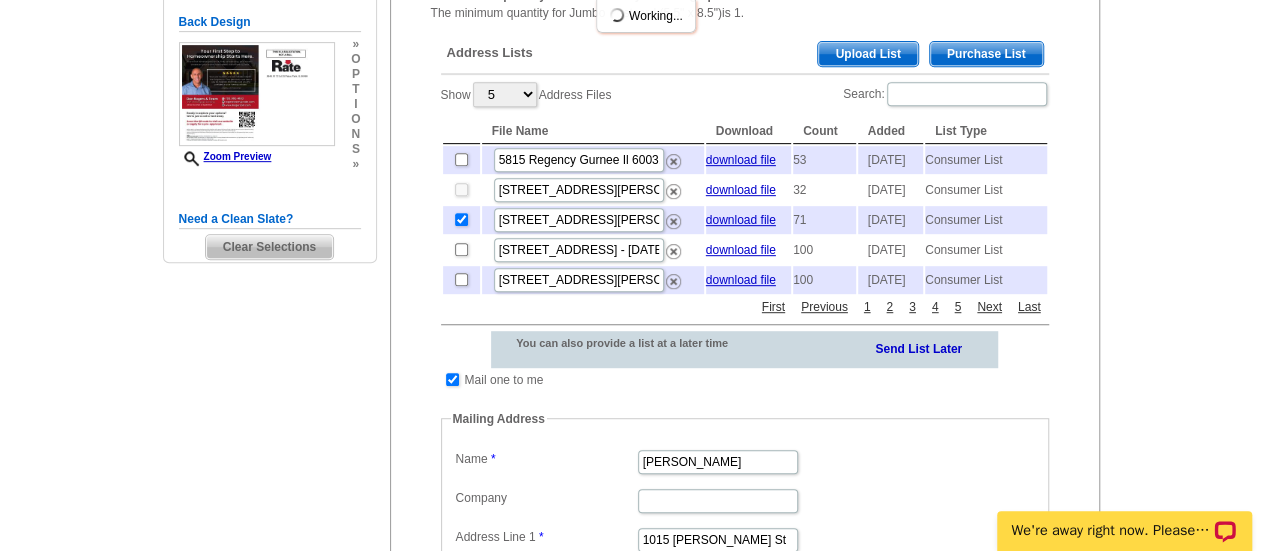 checkbox on "false" 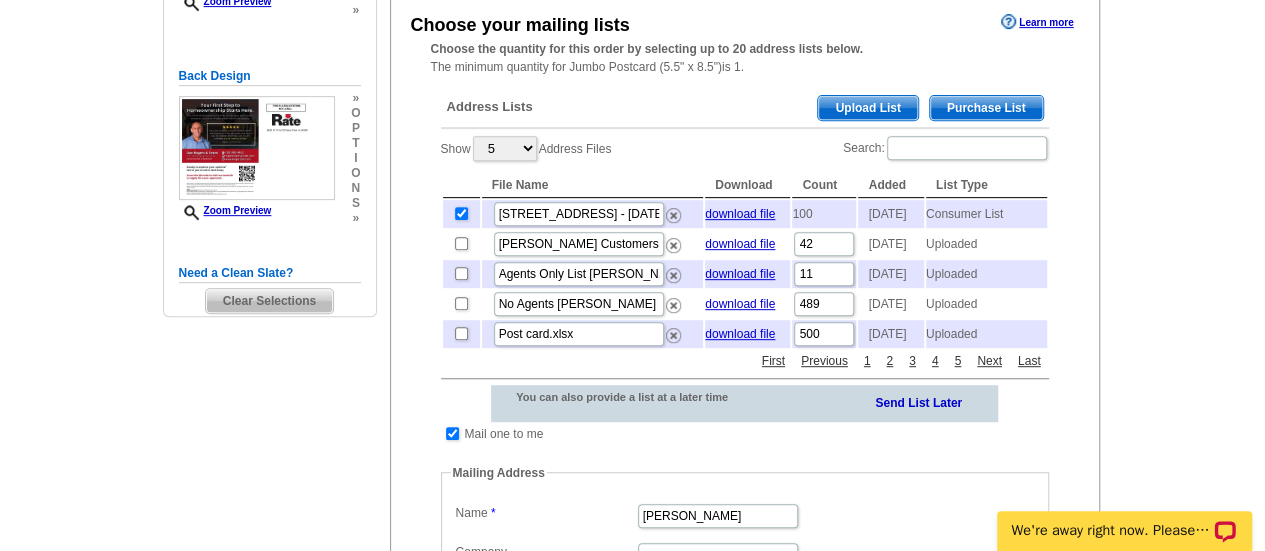 scroll, scrollTop: 364, scrollLeft: 0, axis: vertical 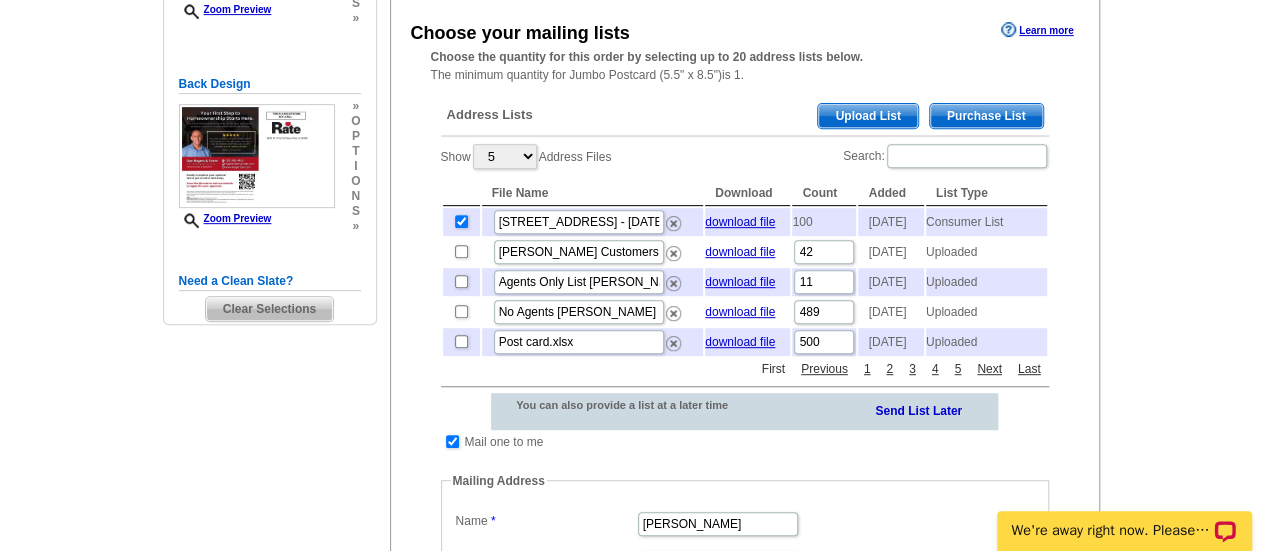 click on "First" at bounding box center [773, 369] 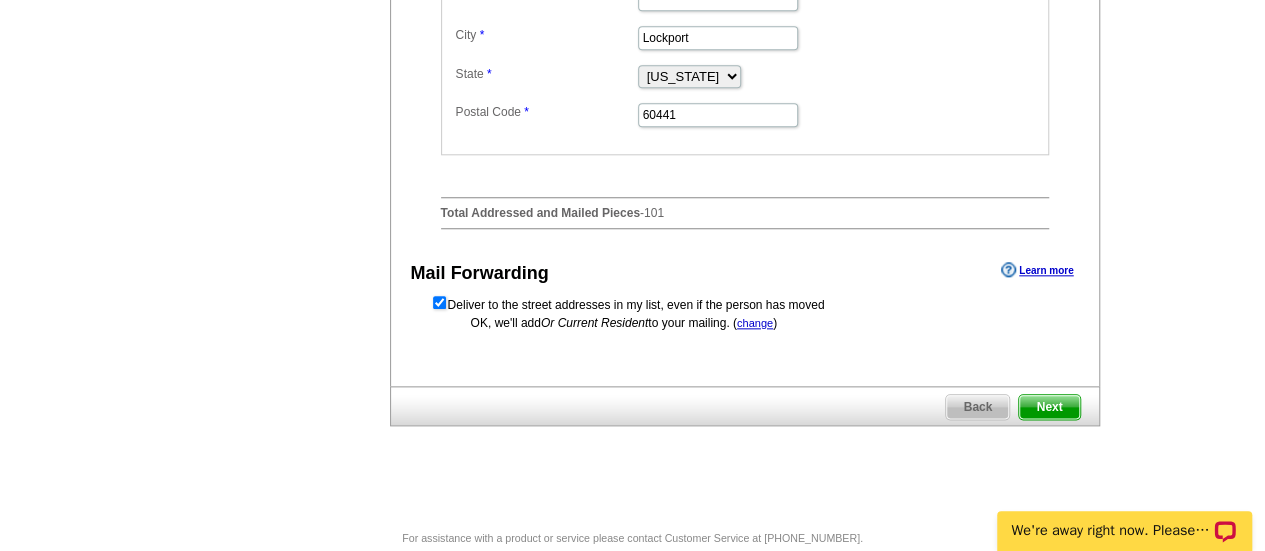 scroll, scrollTop: 1005, scrollLeft: 0, axis: vertical 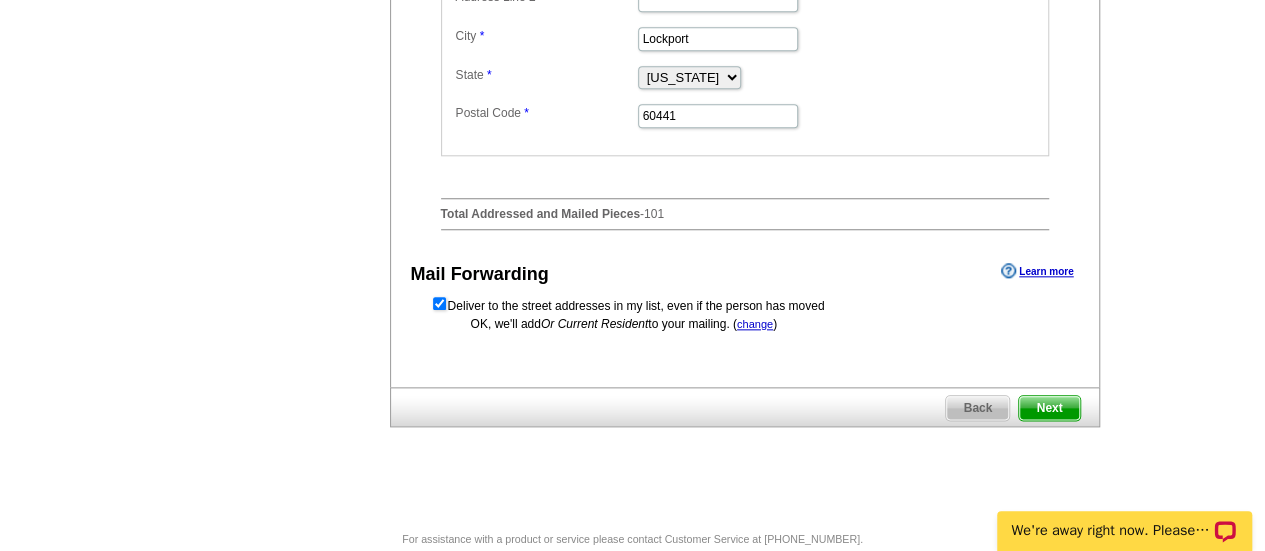 click on "Next" at bounding box center (1049, 408) 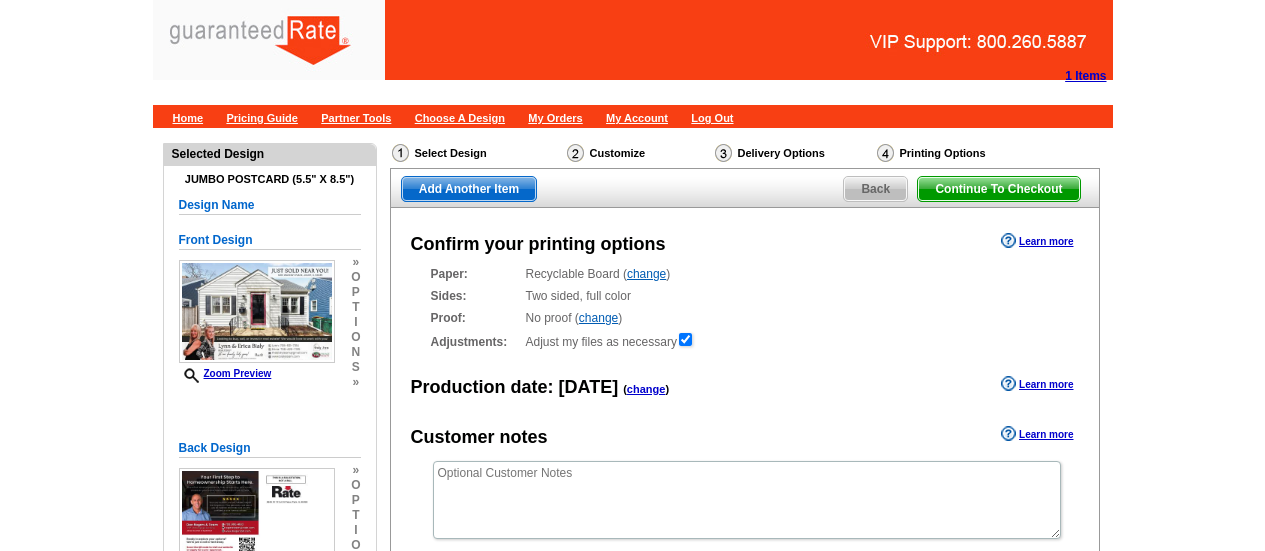 scroll, scrollTop: 0, scrollLeft: 0, axis: both 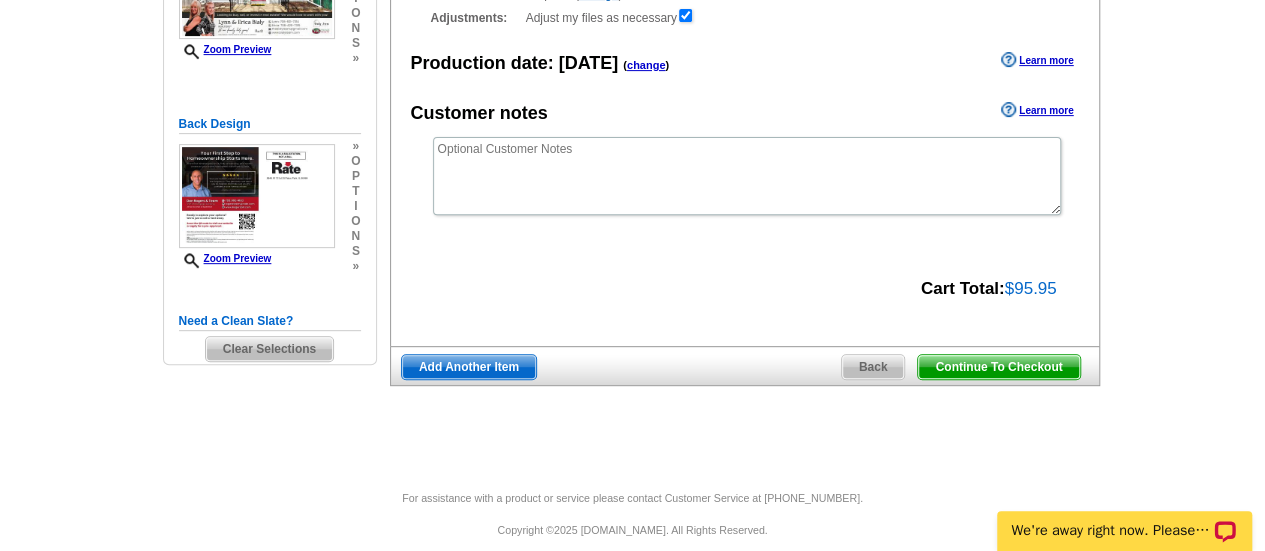 click on "Continue To Checkout" at bounding box center (998, 367) 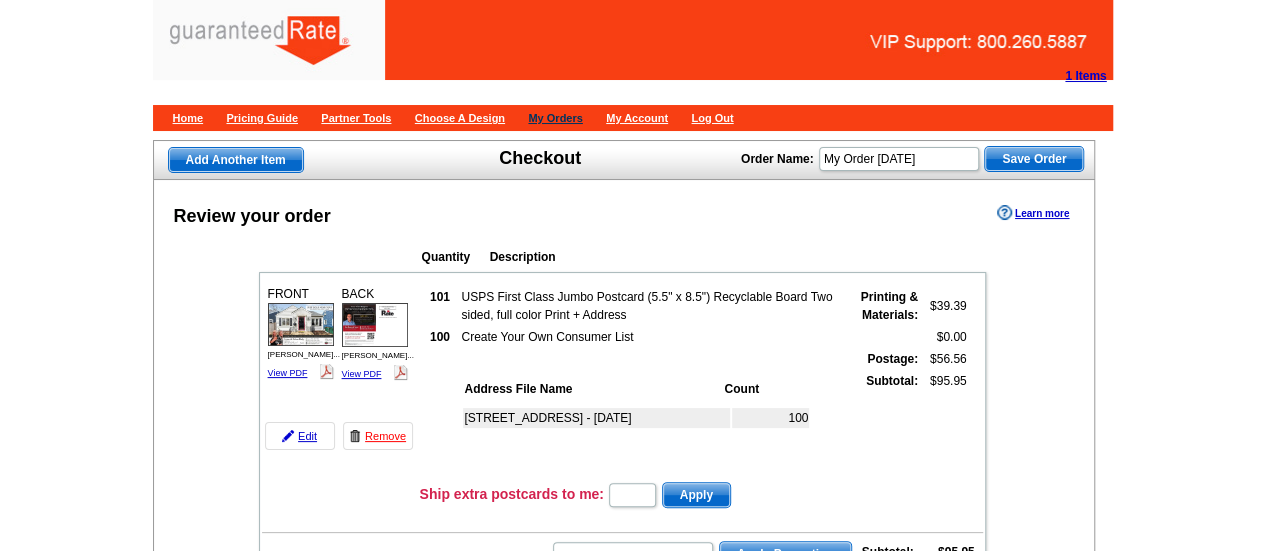 scroll, scrollTop: 73, scrollLeft: 0, axis: vertical 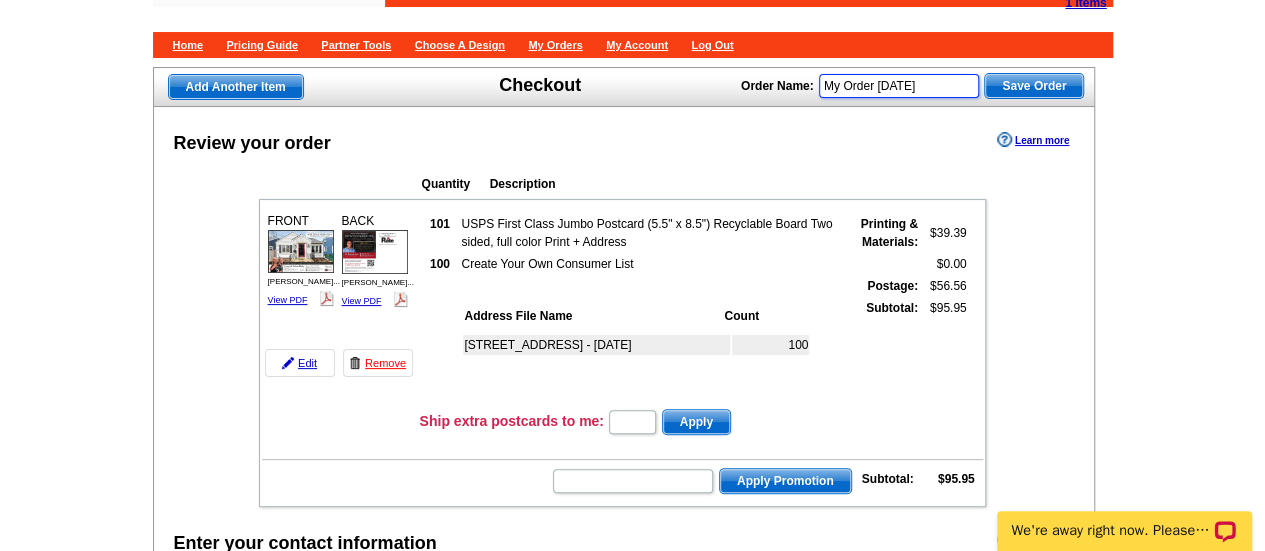click on "My Order [DATE]" at bounding box center [899, 86] 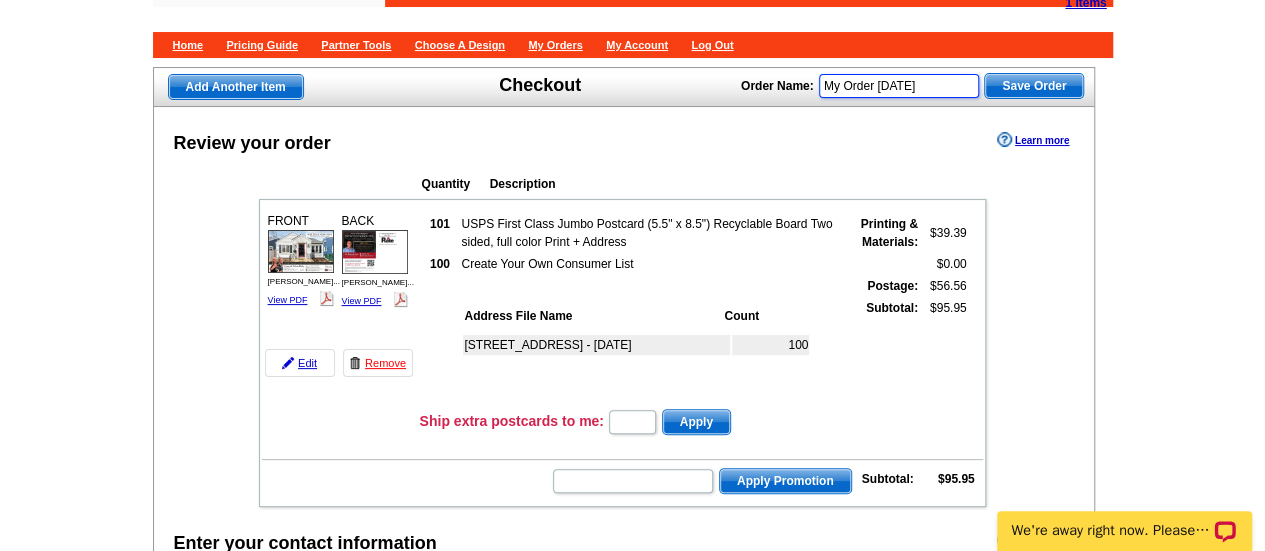 type on "My Order [DATE]" 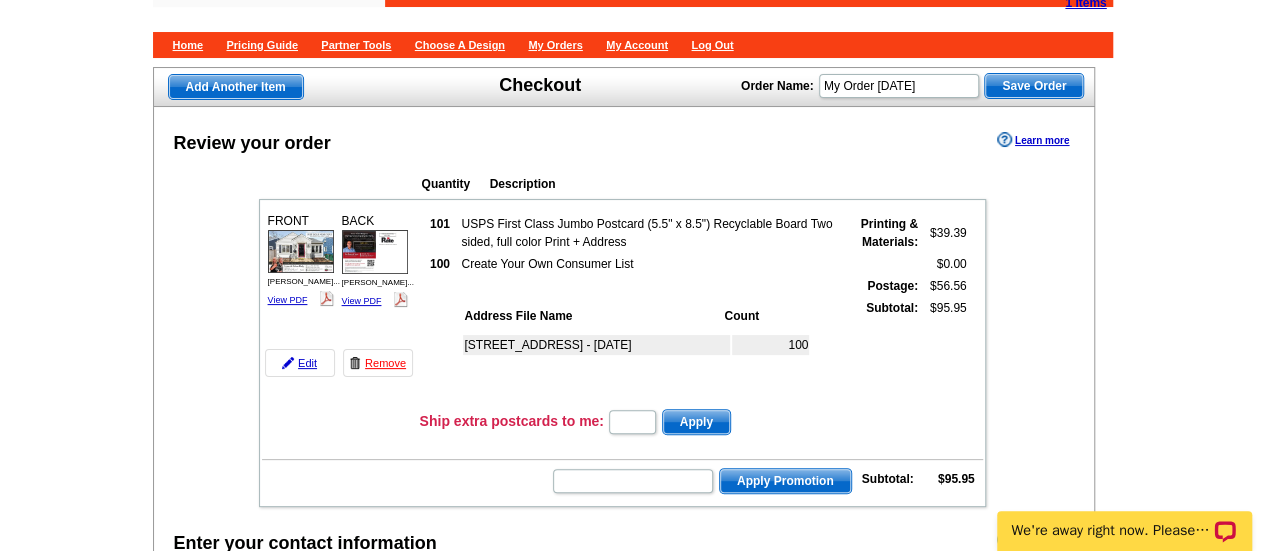 click on "Save Order" at bounding box center (1034, 86) 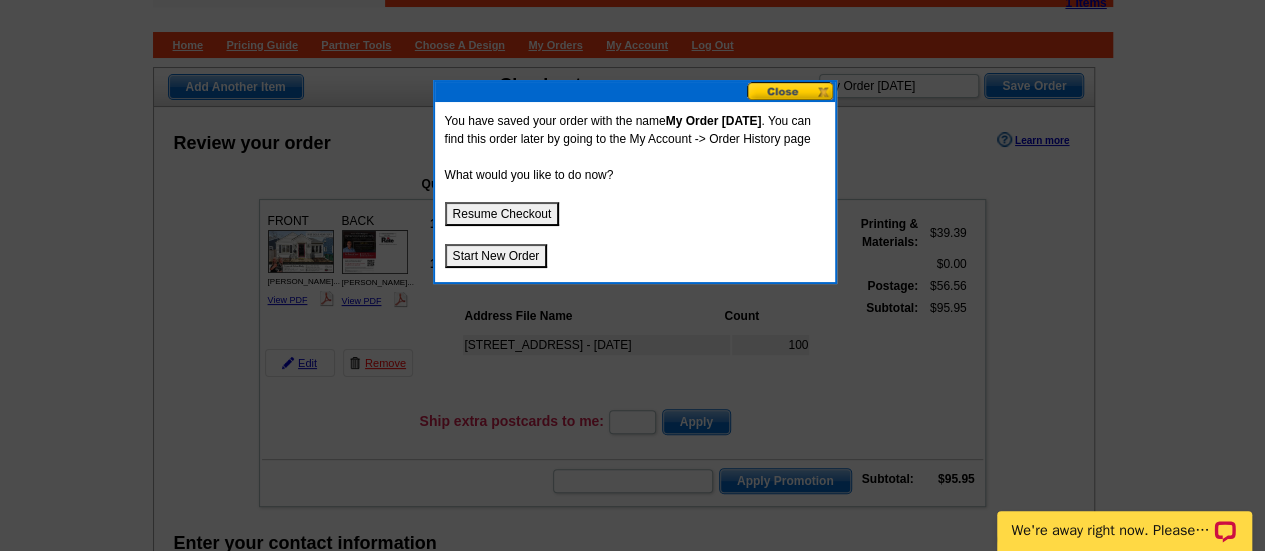 click on "Resume Checkout" at bounding box center [502, 214] 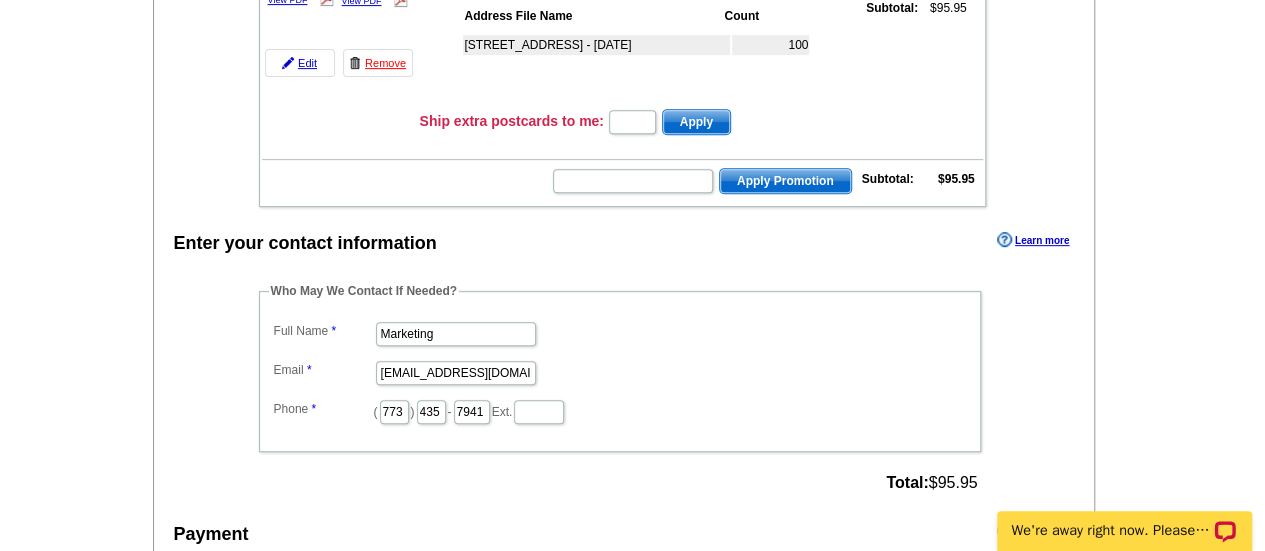 scroll, scrollTop: 380, scrollLeft: 0, axis: vertical 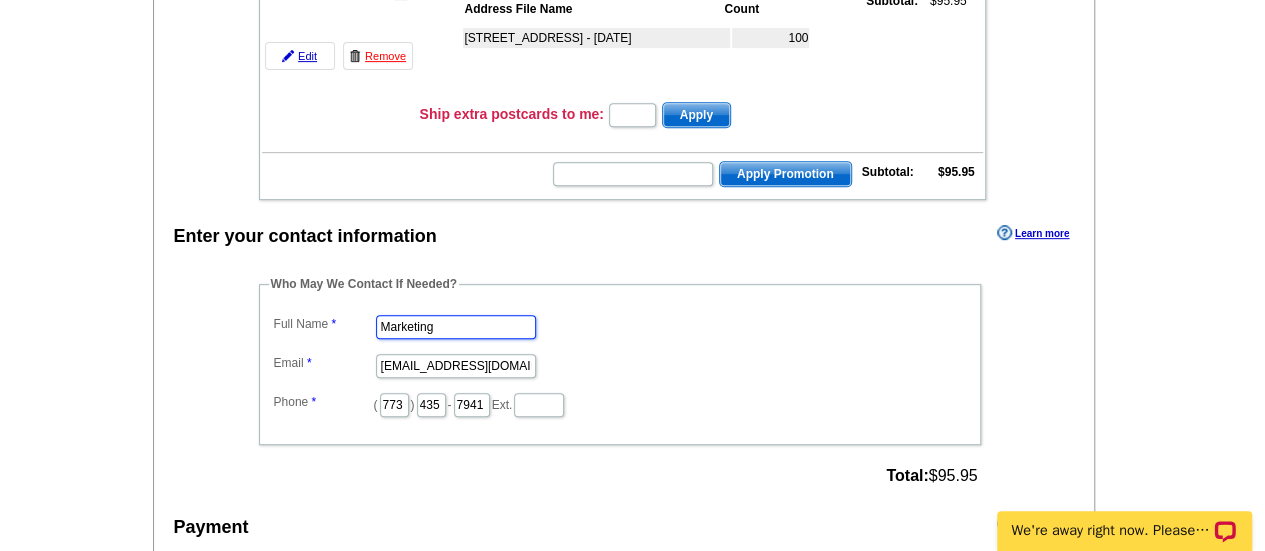 click on "Marketing" at bounding box center (456, 327) 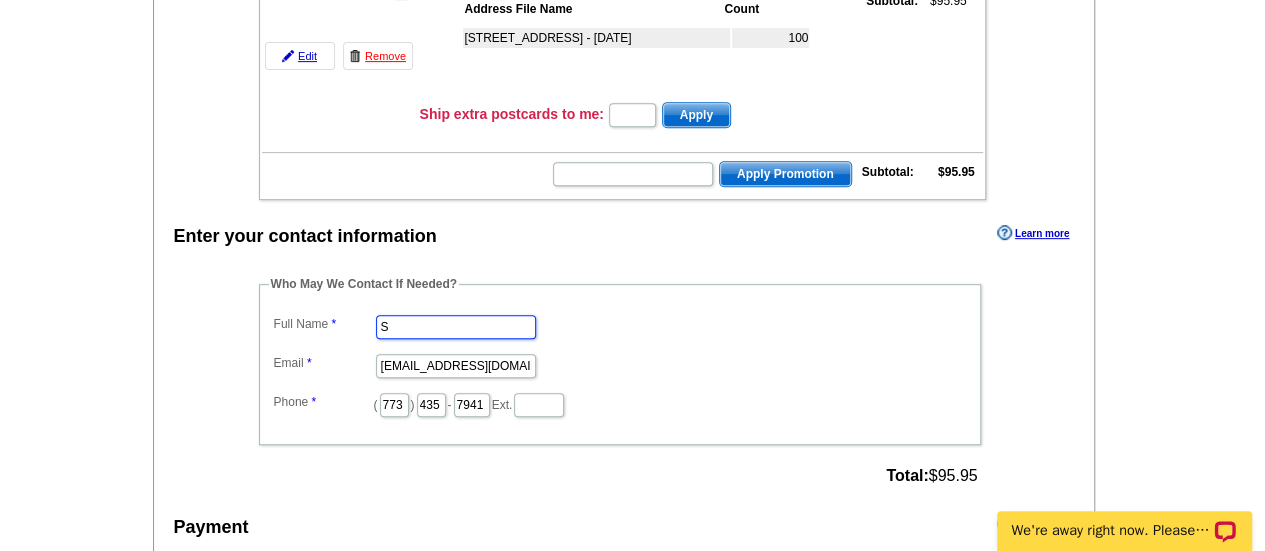 type on "[PERSON_NAME]" 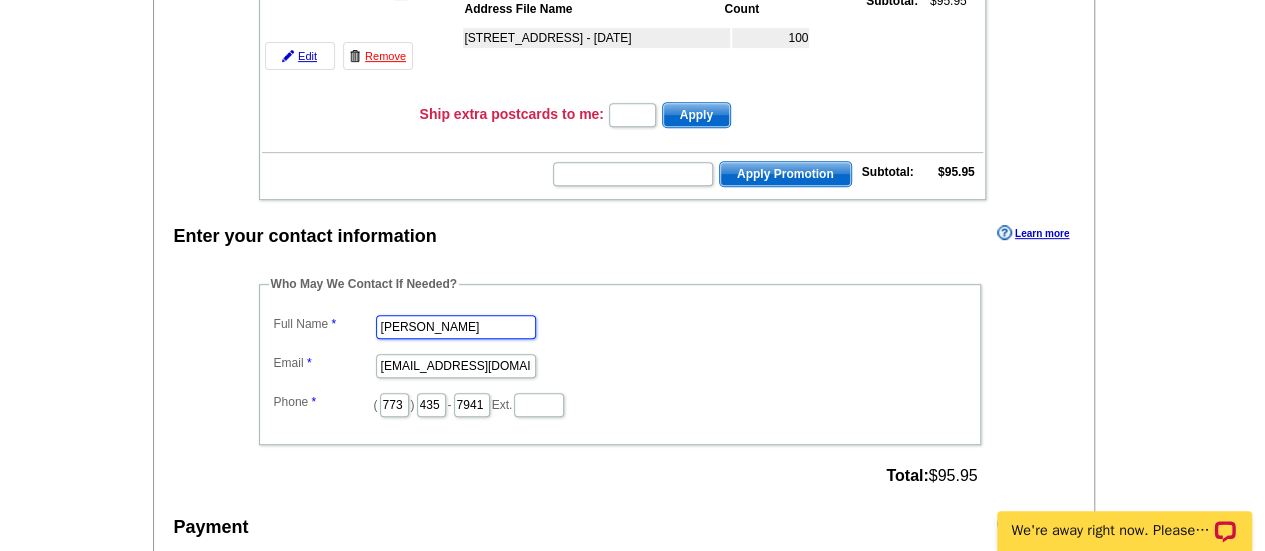 scroll, scrollTop: 0, scrollLeft: 0, axis: both 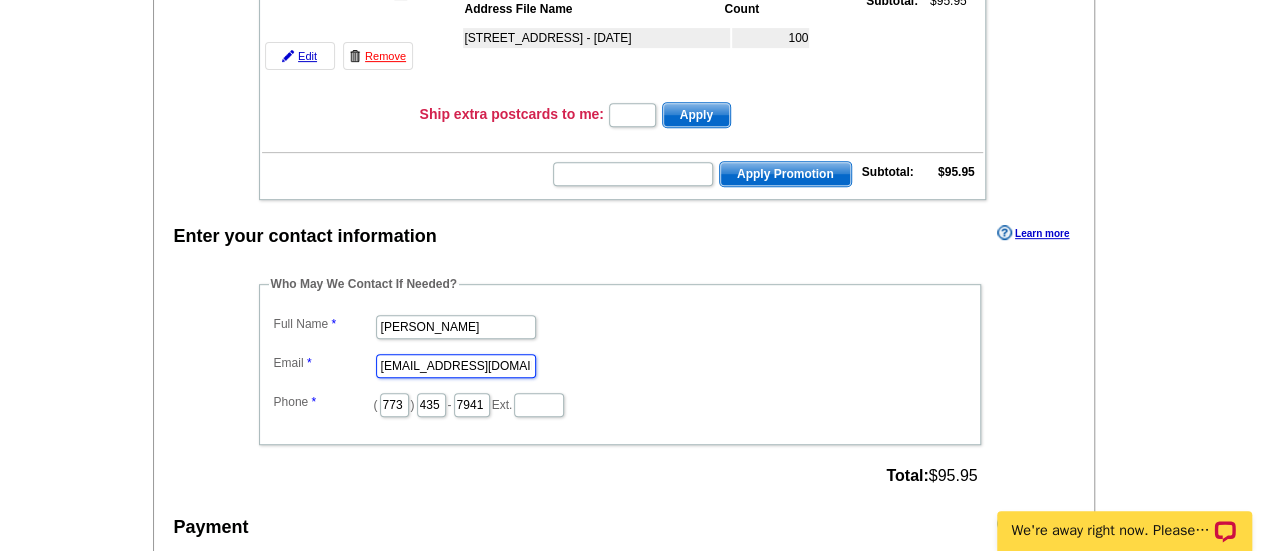 click on "[EMAIL_ADDRESS][DOMAIN_NAME]" at bounding box center [456, 366] 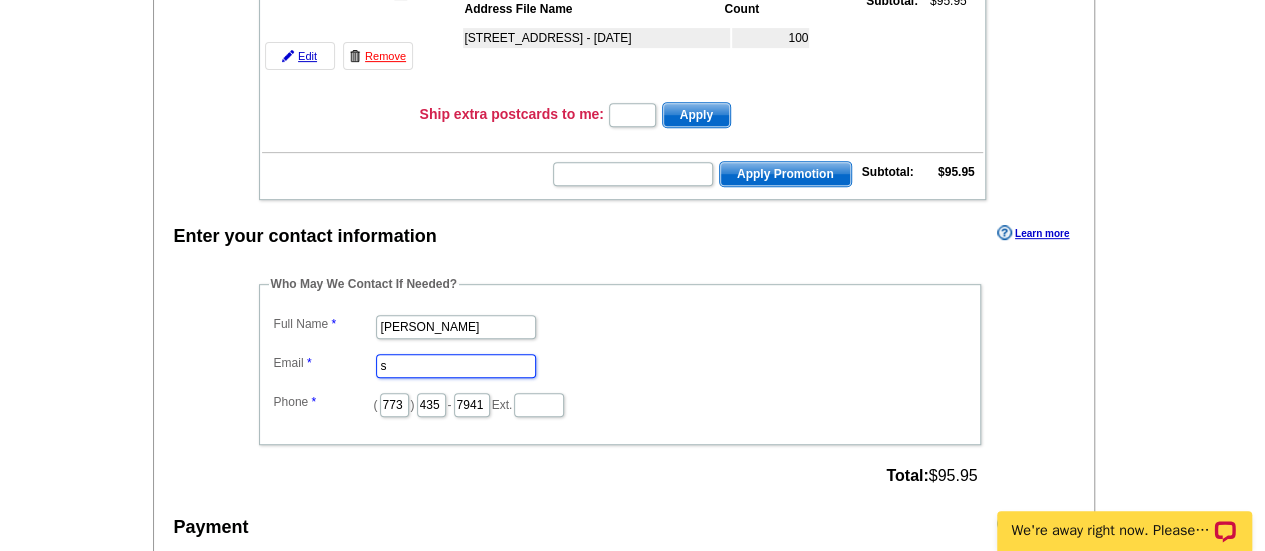 type on "[PERSON_NAME][EMAIL_ADDRESS][PERSON_NAME][DOMAIN_NAME]" 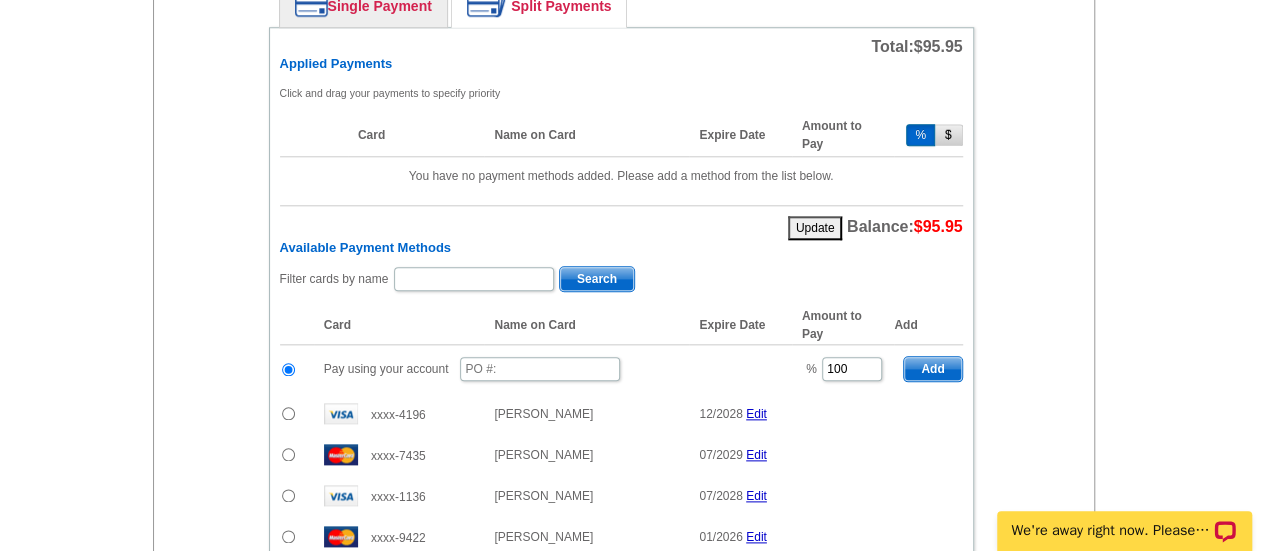 scroll, scrollTop: 966, scrollLeft: 0, axis: vertical 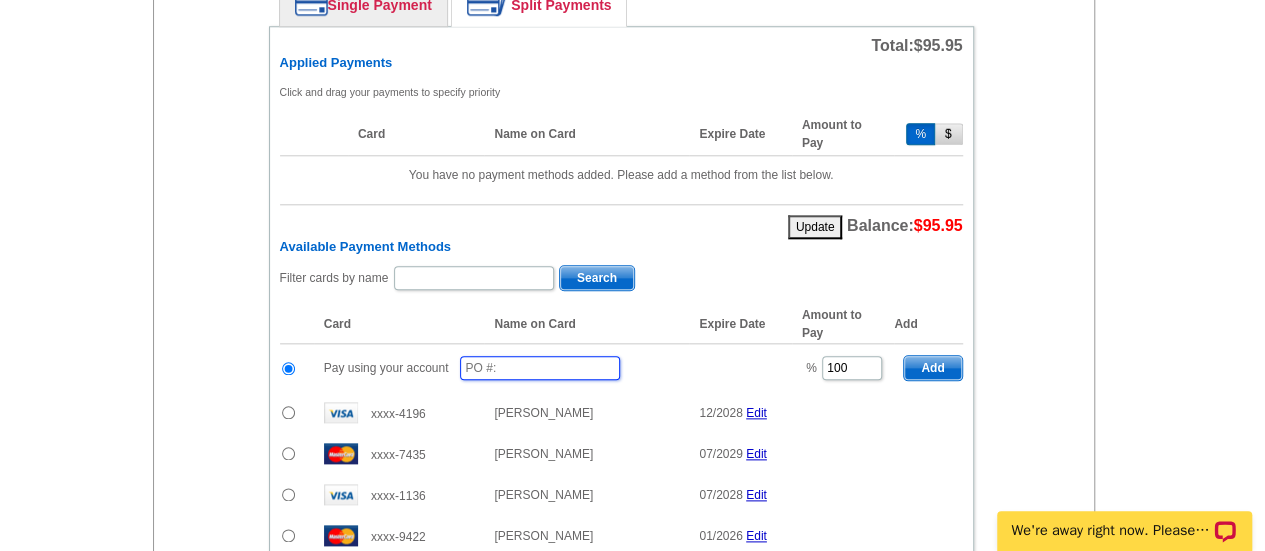 click at bounding box center (540, 368) 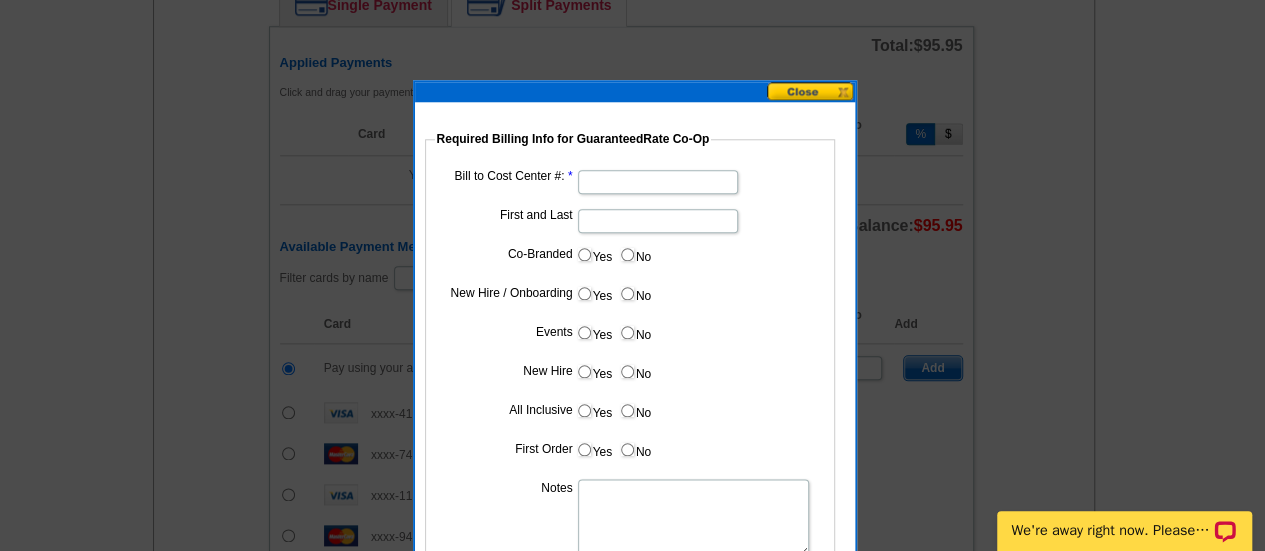 type on "07032025_340_sb" 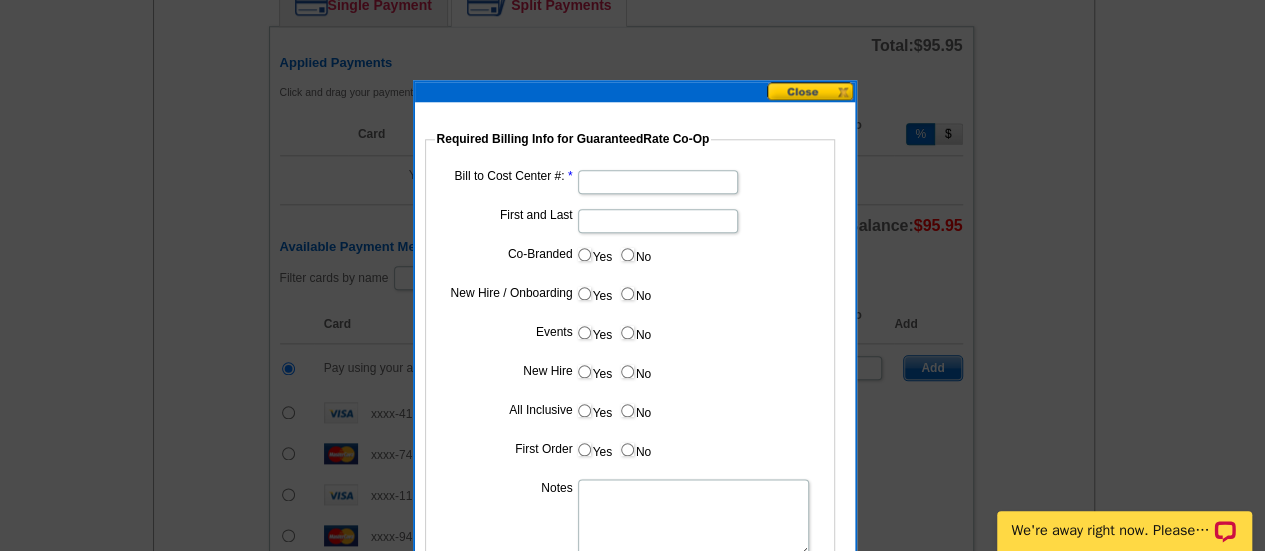 click on "Bill to Cost Center #:" at bounding box center [658, 182] 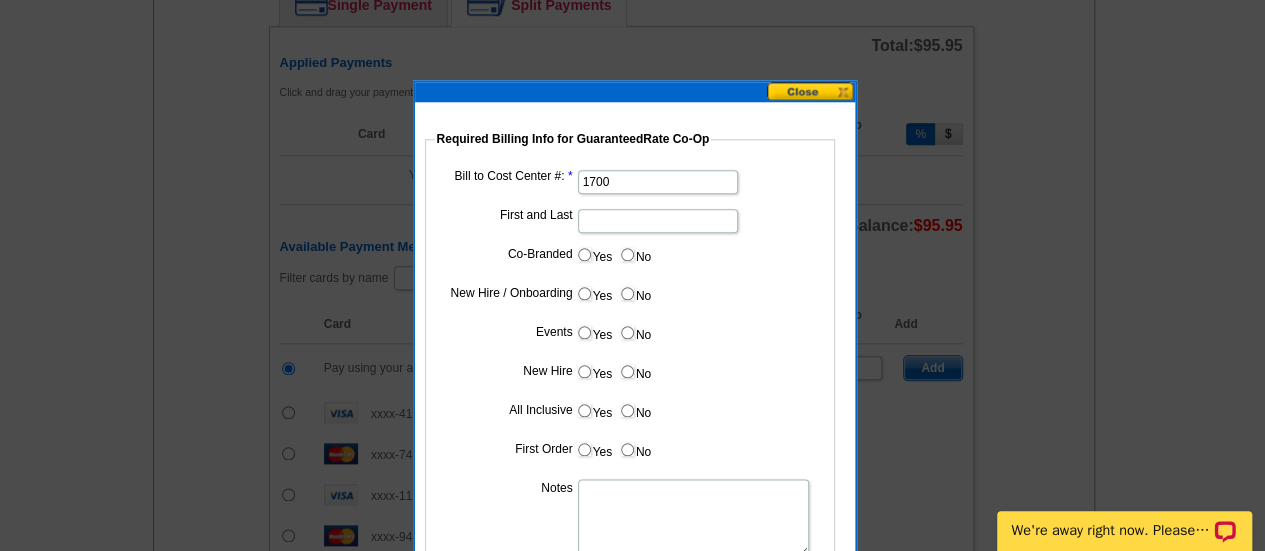 type on "1700" 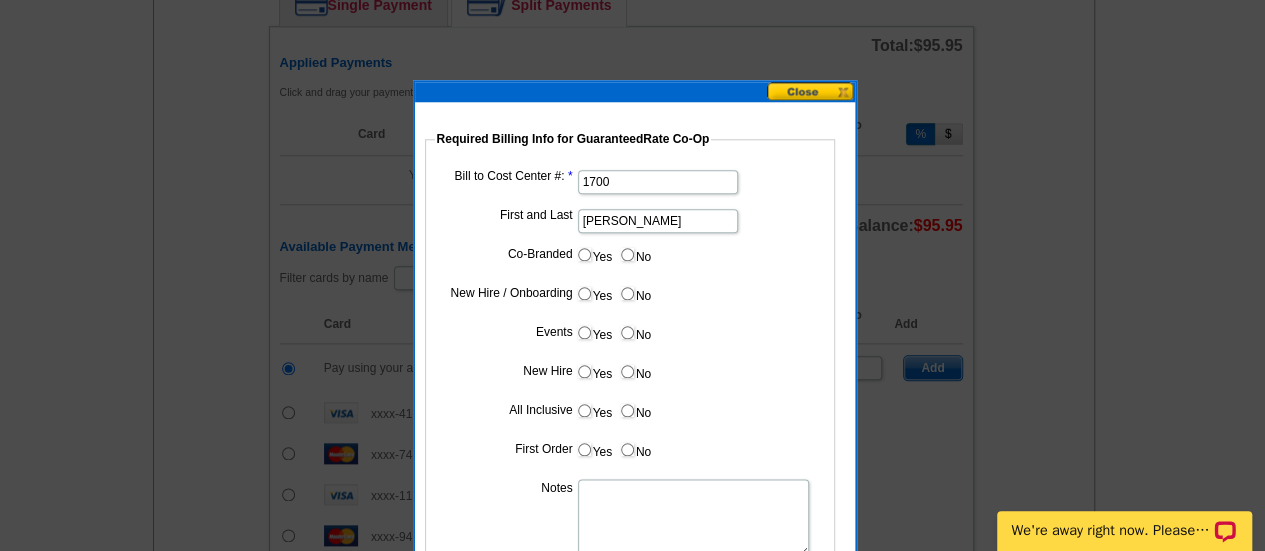 type on "Dan Rogers" 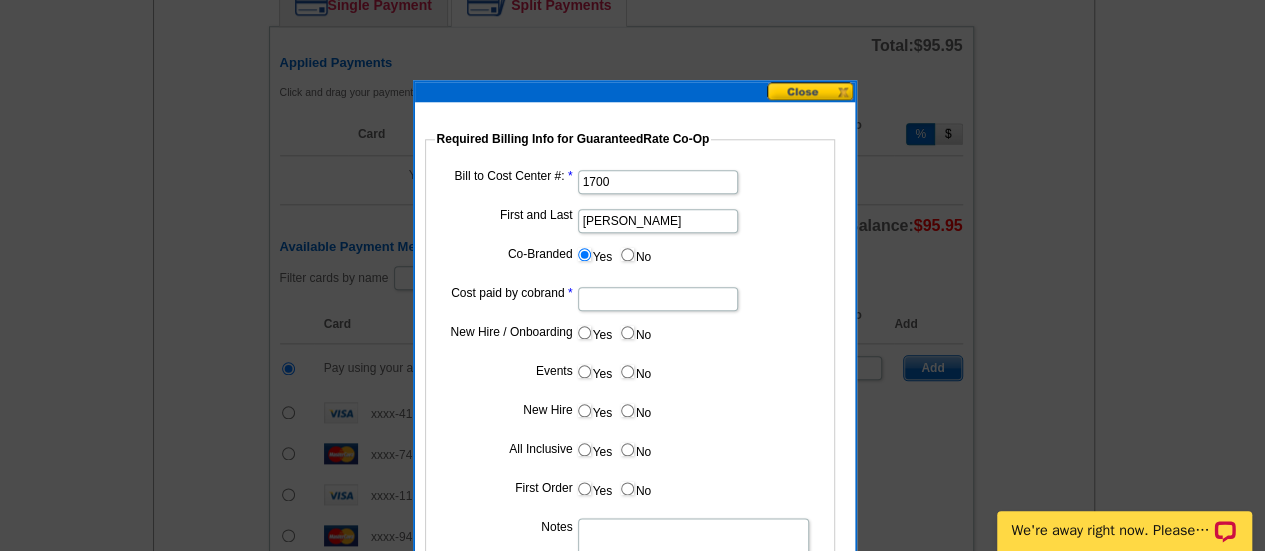 click on "Cost paid by cobrand" at bounding box center [658, 299] 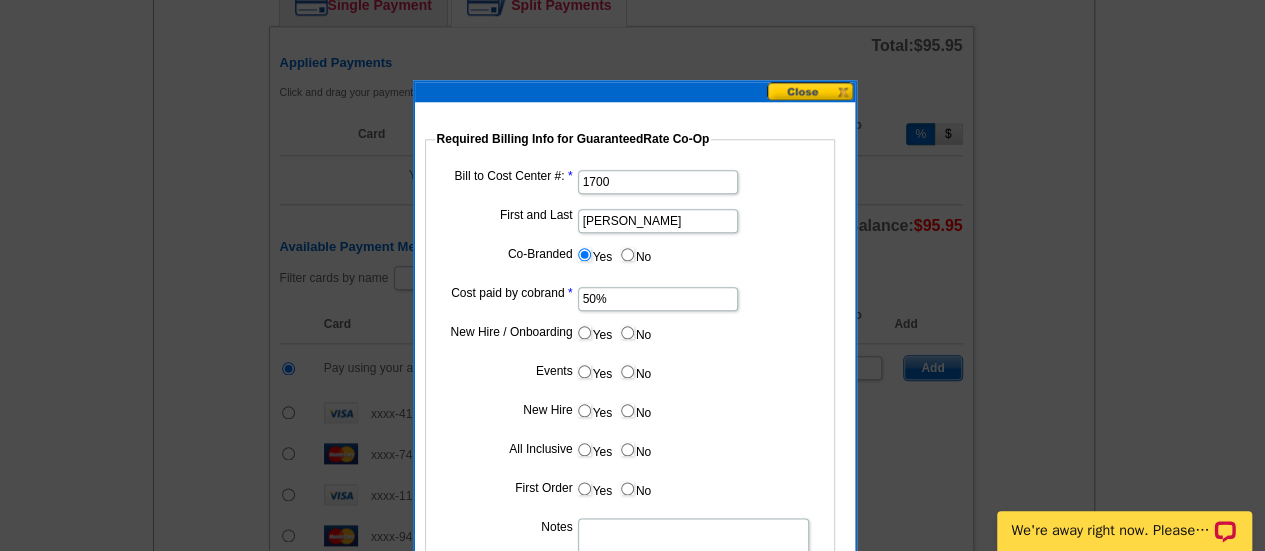 click on "No" at bounding box center [627, 332] 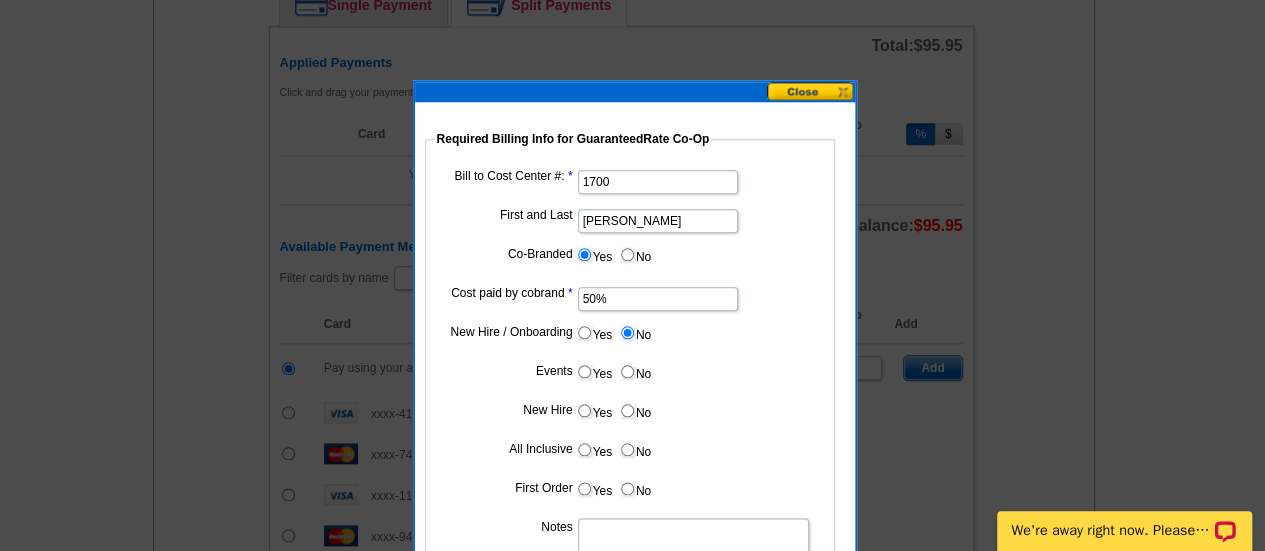 click on "No" at bounding box center (627, 371) 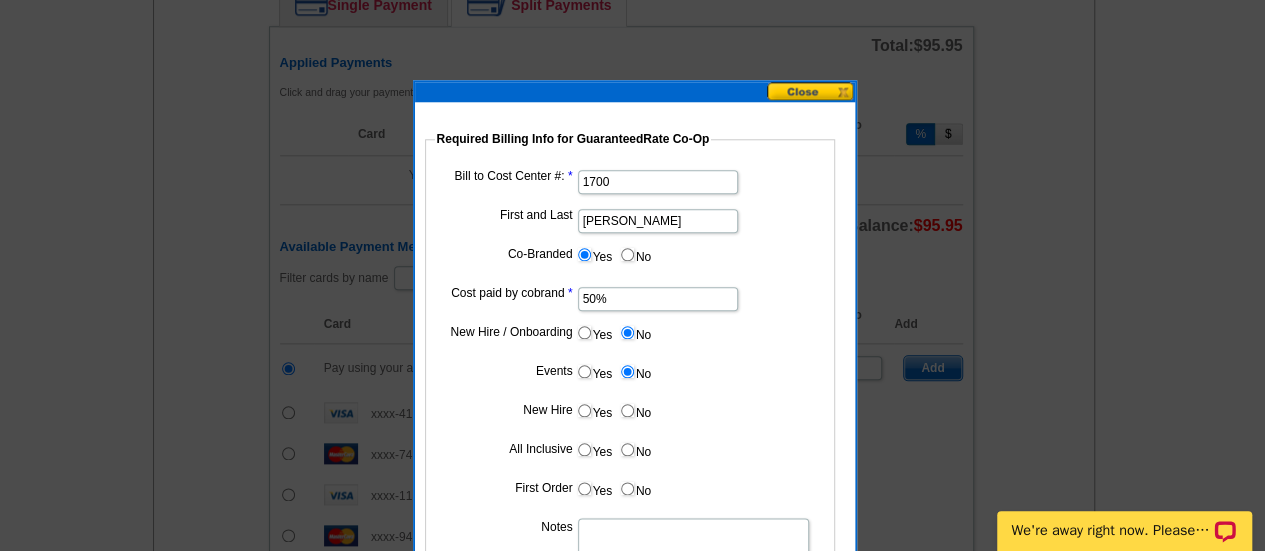click on "No" at bounding box center [627, 410] 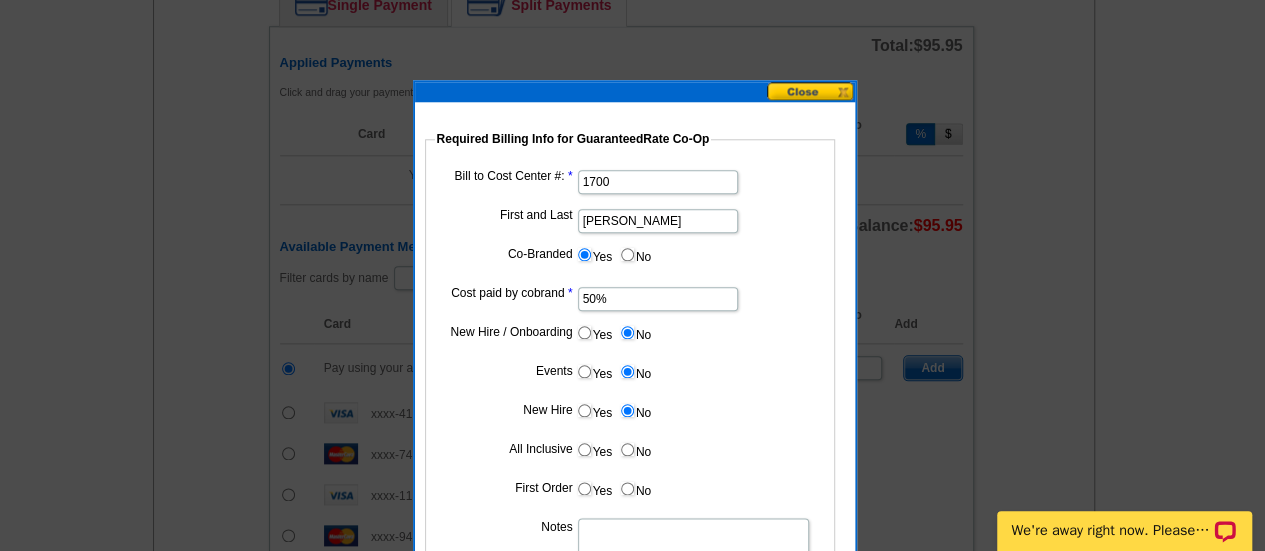 click on "No" at bounding box center [627, 449] 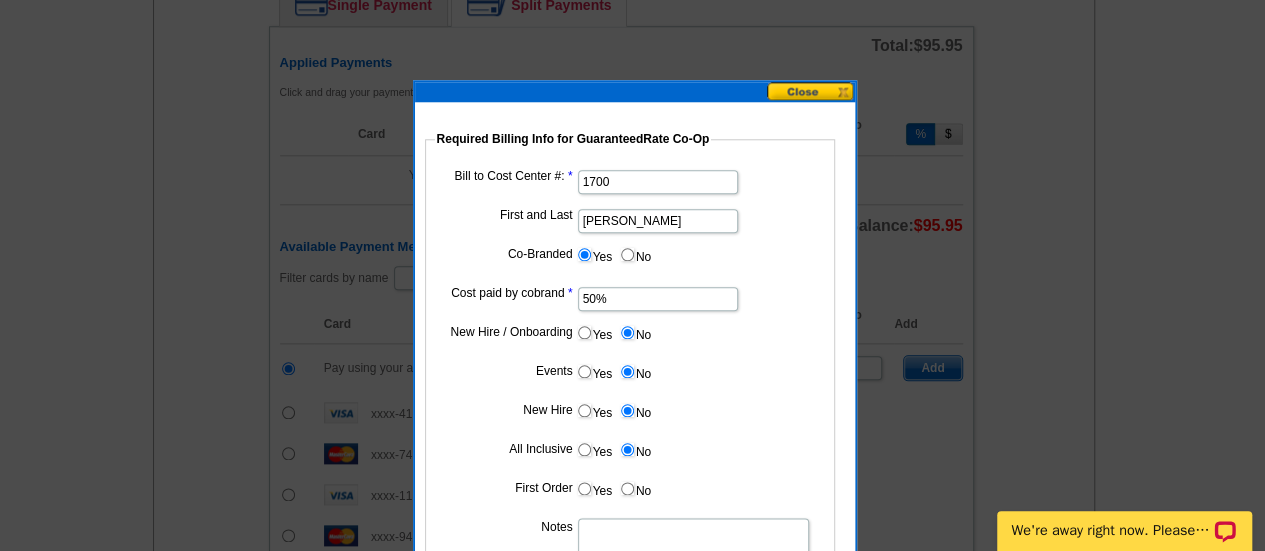 click on "No" at bounding box center (627, 488) 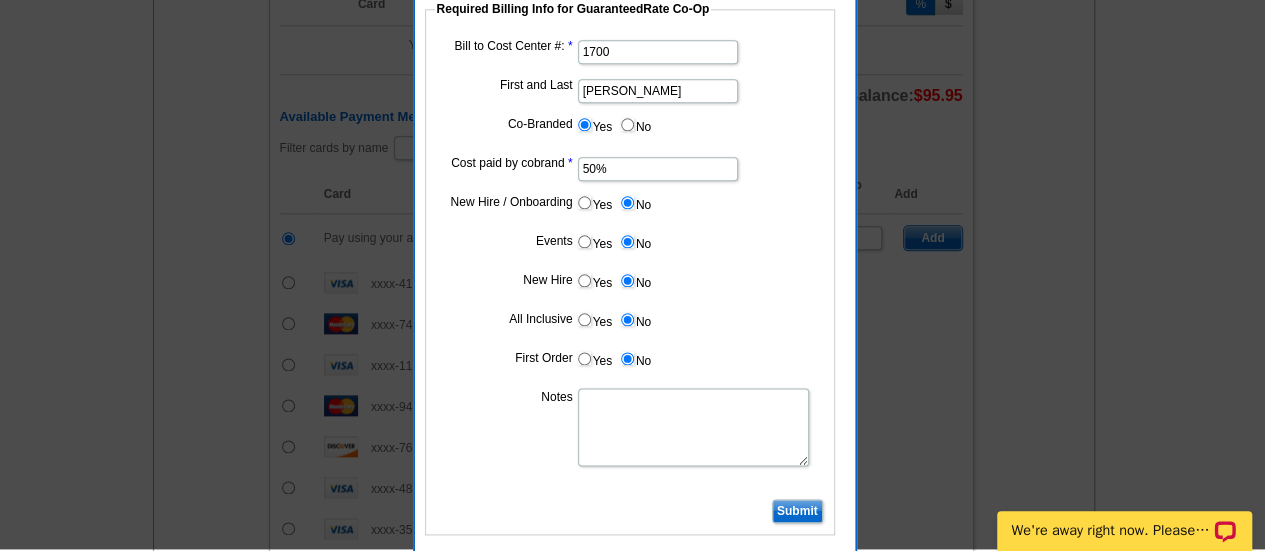 scroll, scrollTop: 1097, scrollLeft: 0, axis: vertical 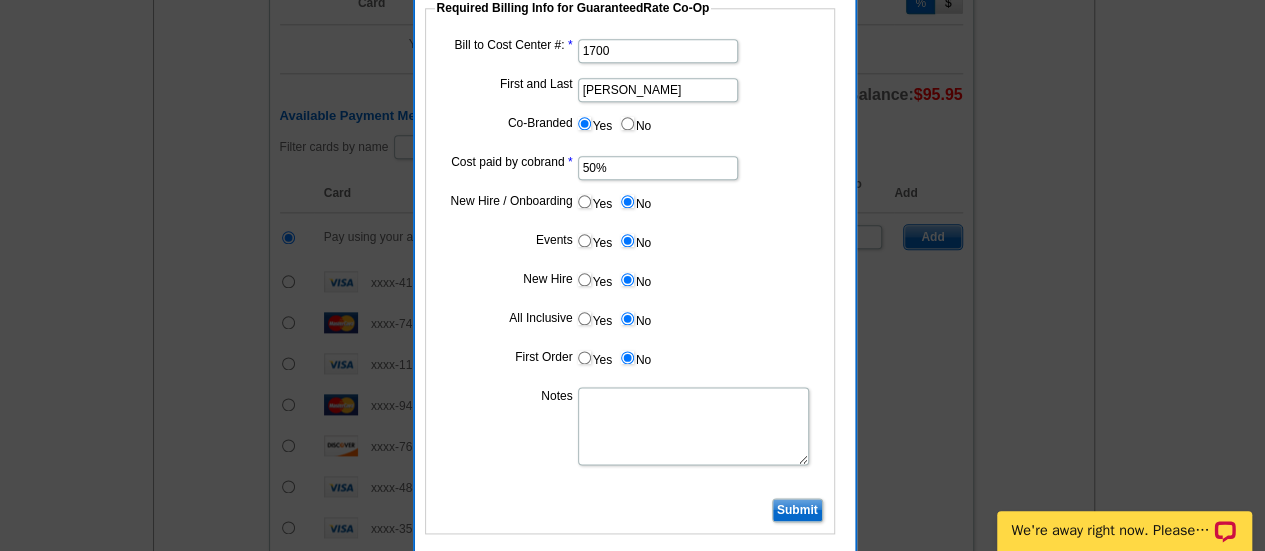 click on "Notes" at bounding box center [693, 426] 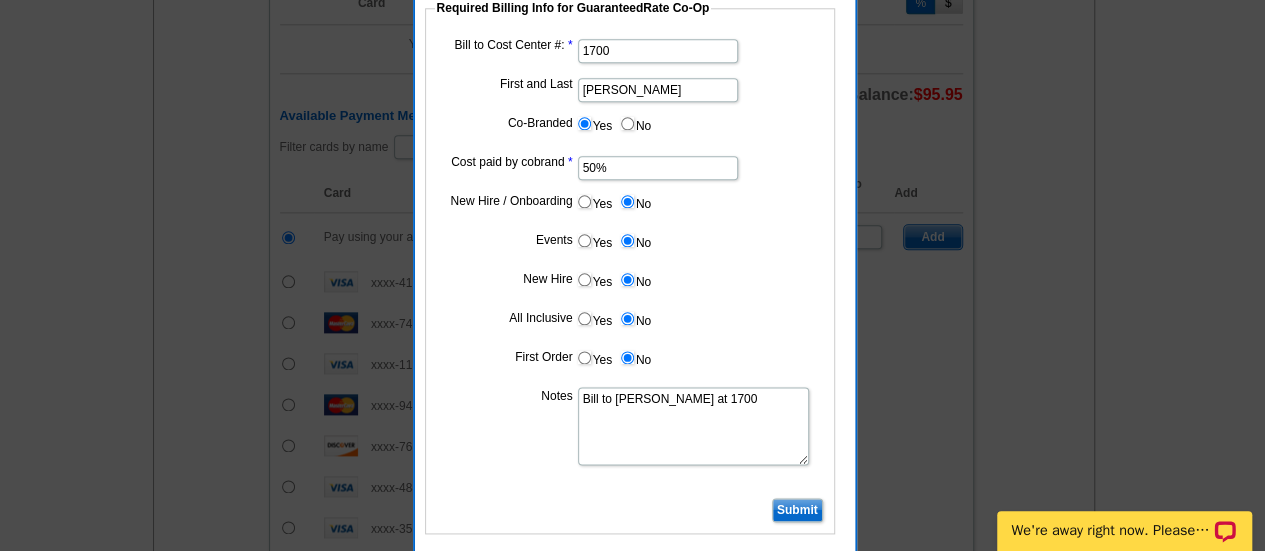 type on "Bill to Dan Rogers at 1700" 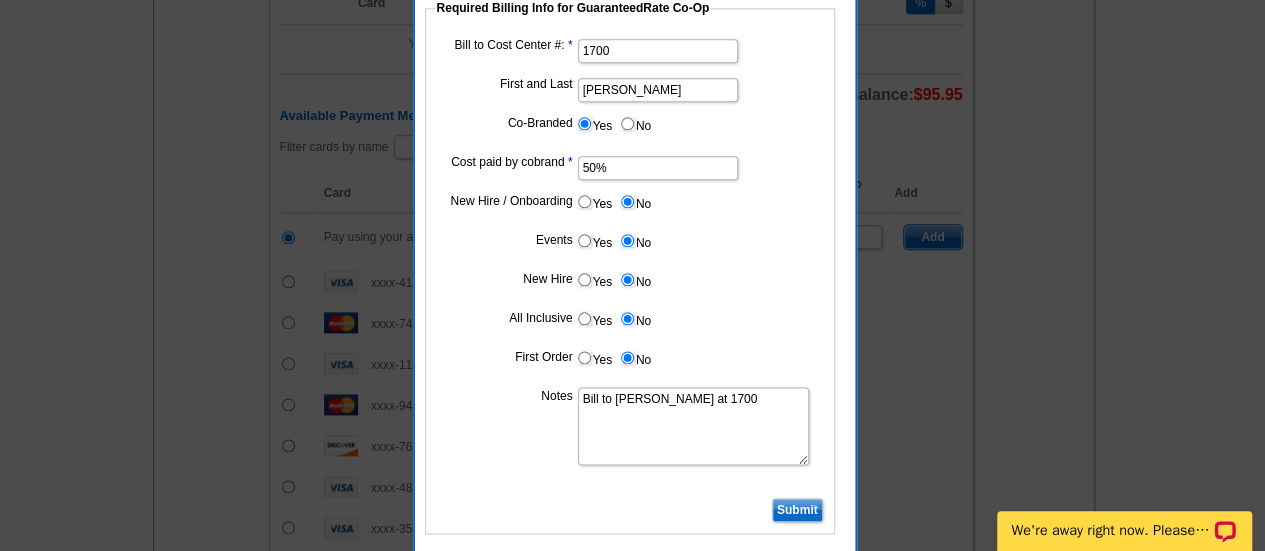 click on "Submit" at bounding box center (797, 510) 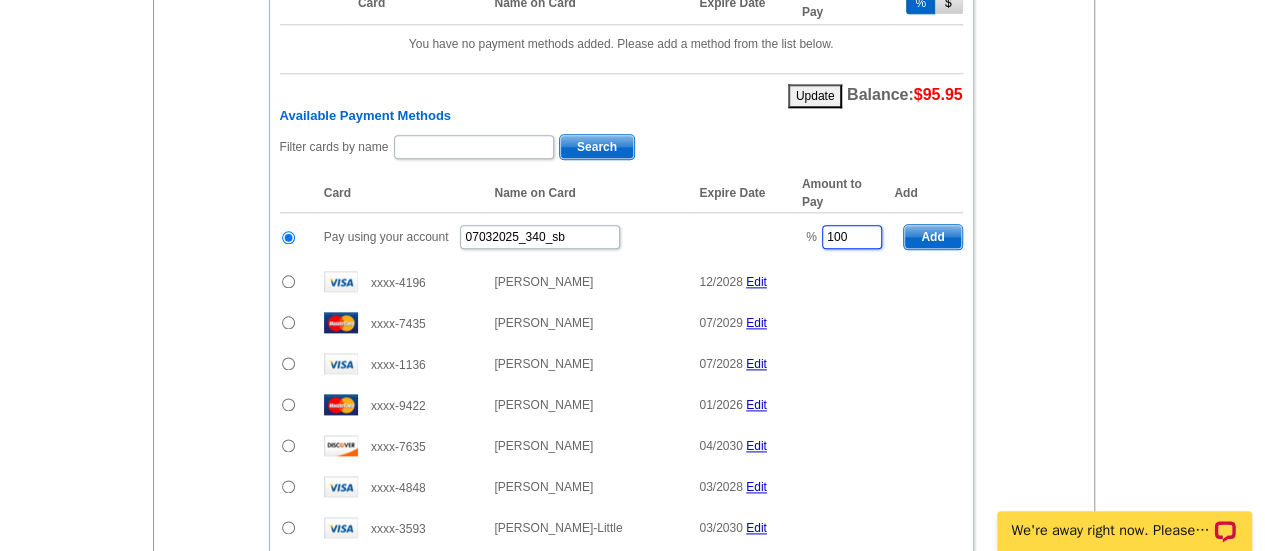 drag, startPoint x: 848, startPoint y: 238, endPoint x: 779, endPoint y: 235, distance: 69.065186 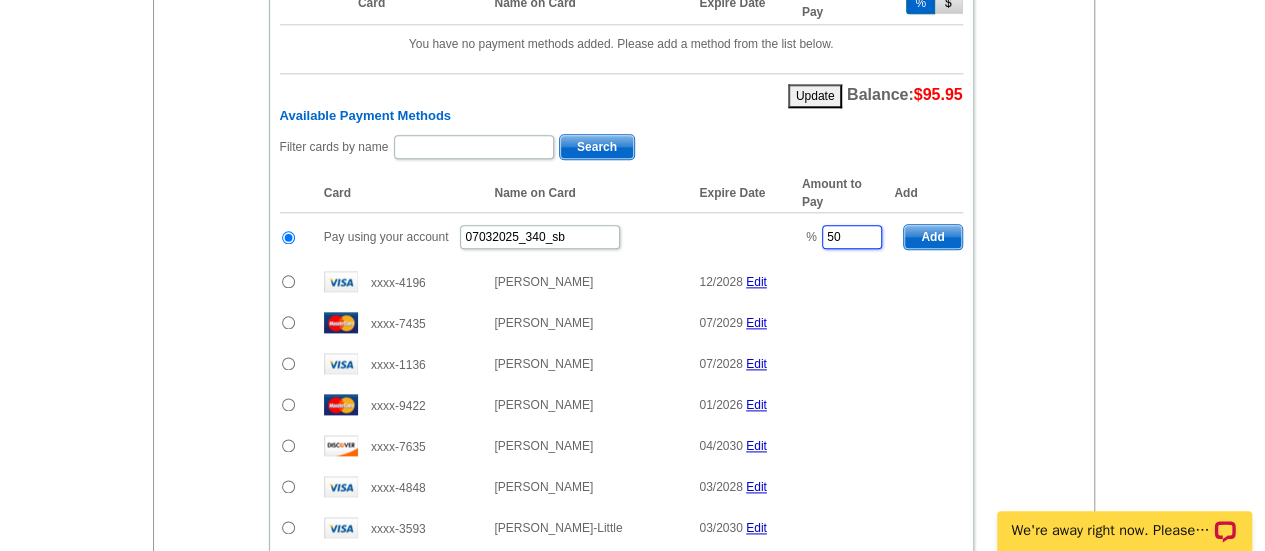 type on "50" 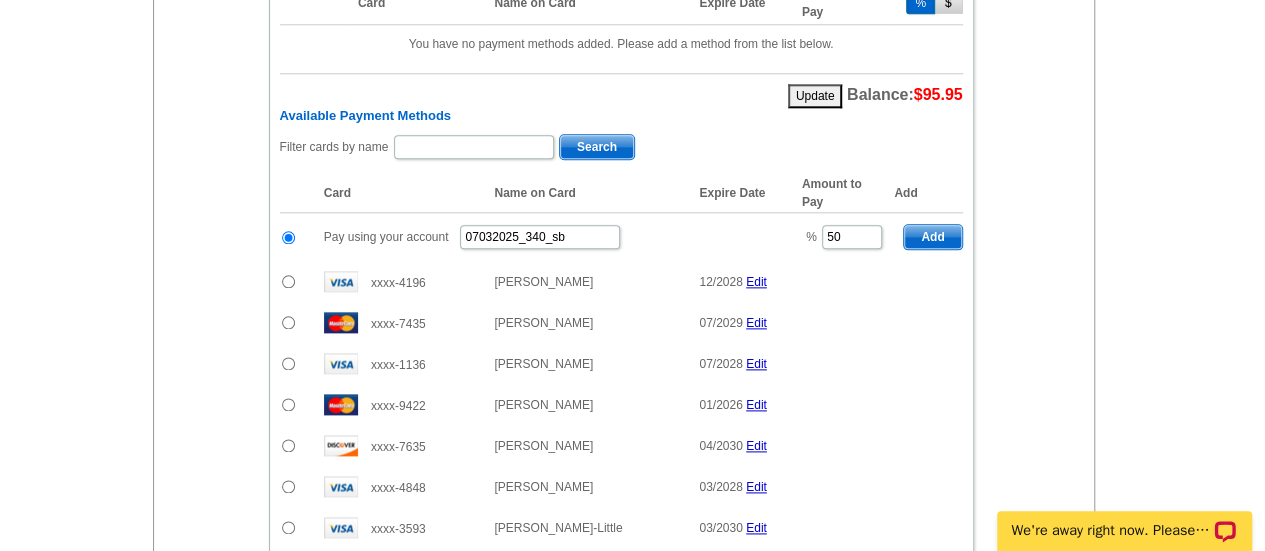 click on "Add" at bounding box center [932, 237] 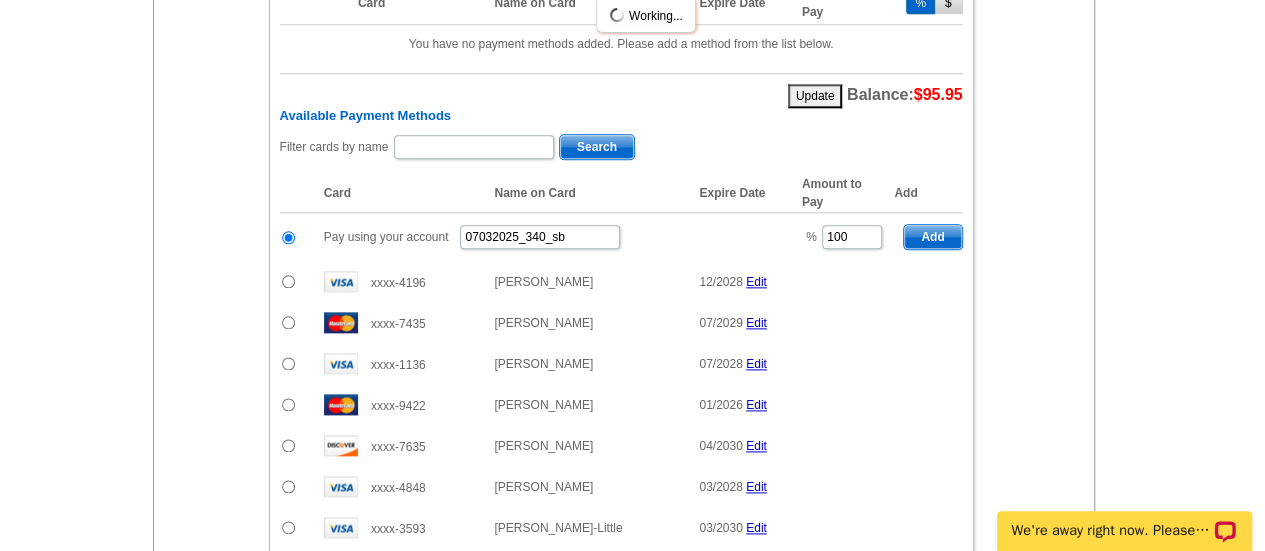 radio on "false" 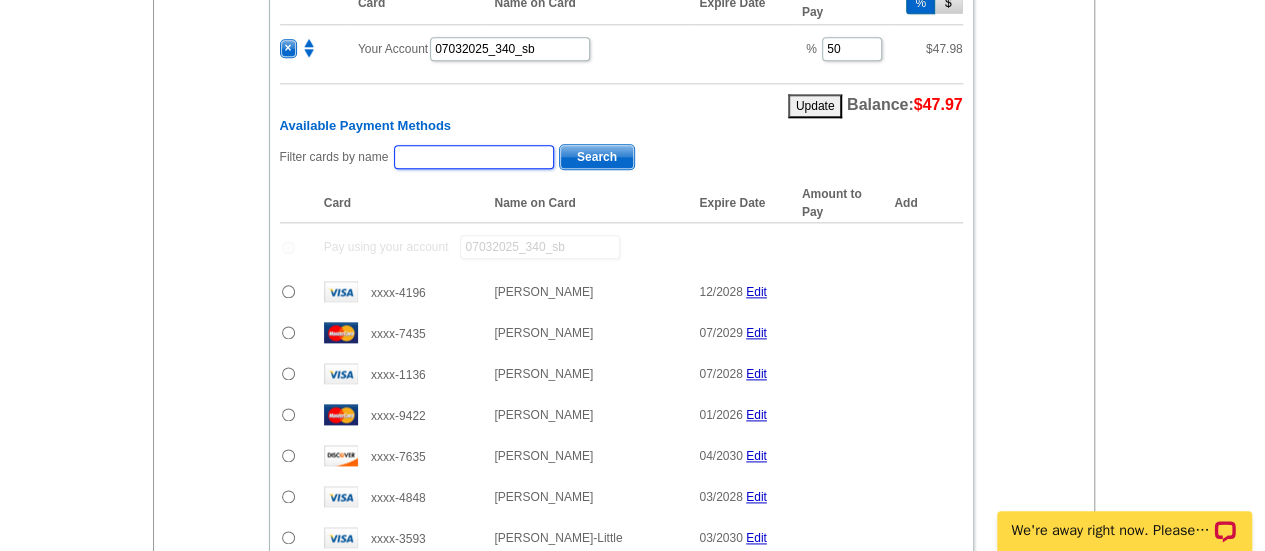 click at bounding box center [474, 157] 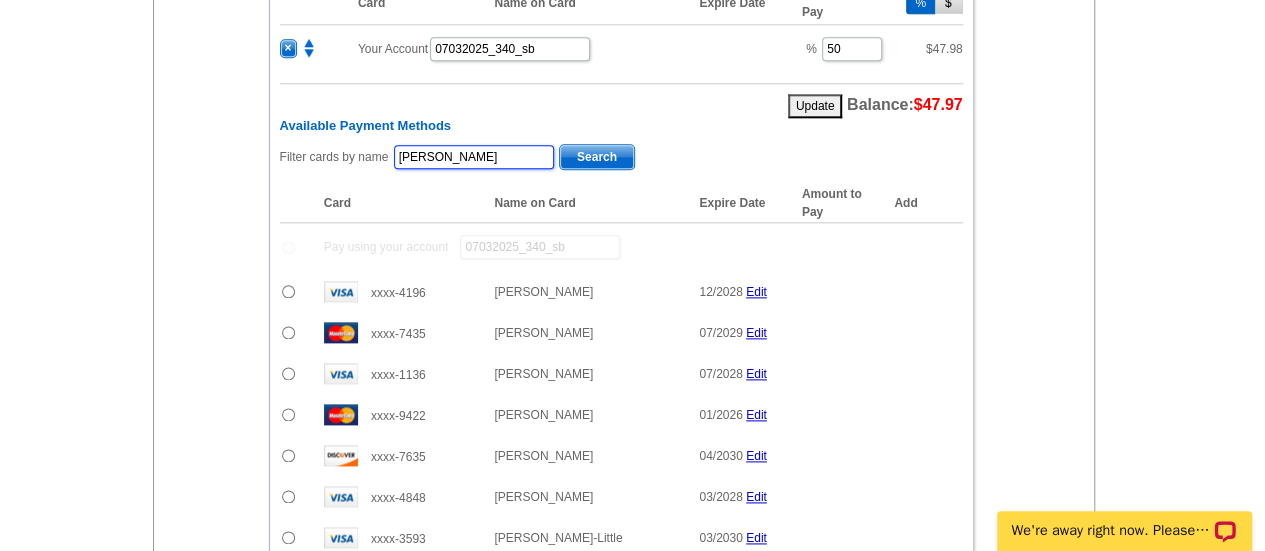 type on "thompson" 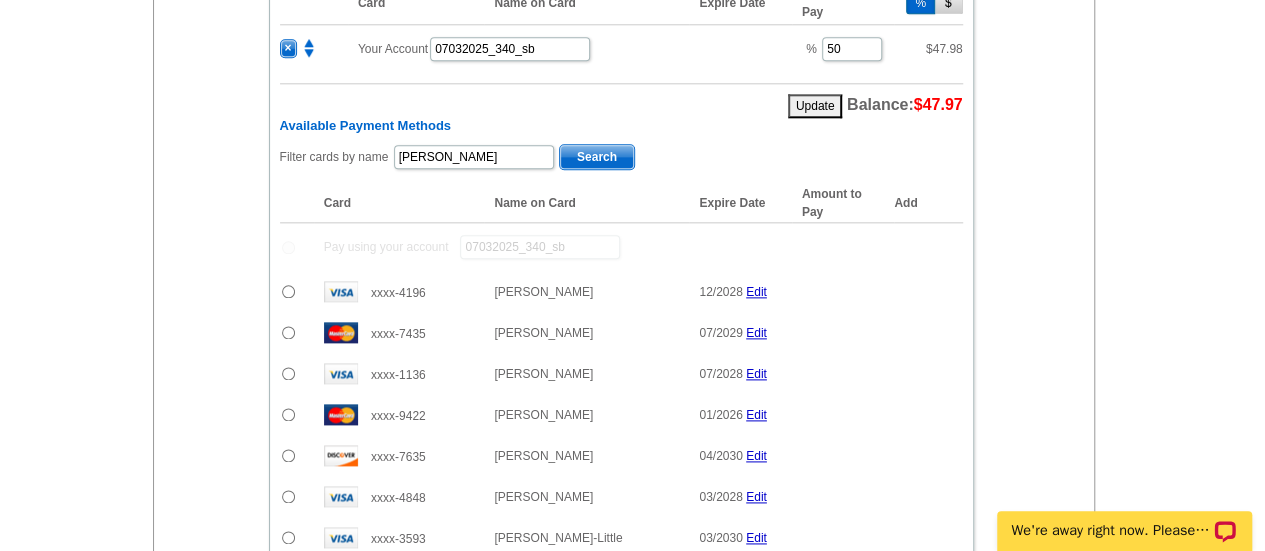 click on "Search" at bounding box center (597, 157) 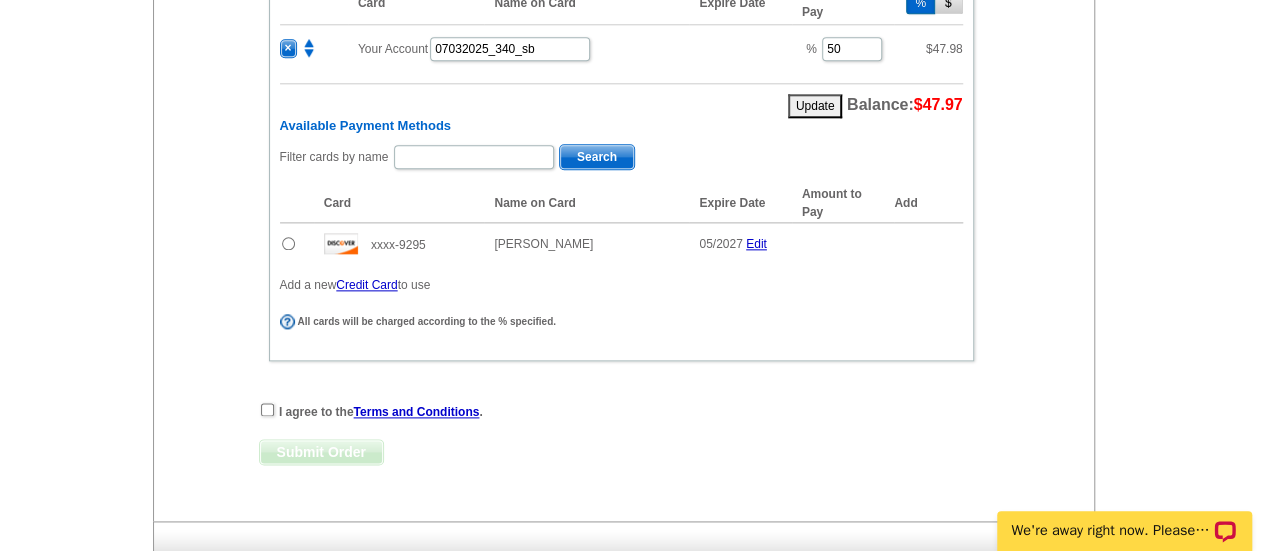 click at bounding box center (288, 243) 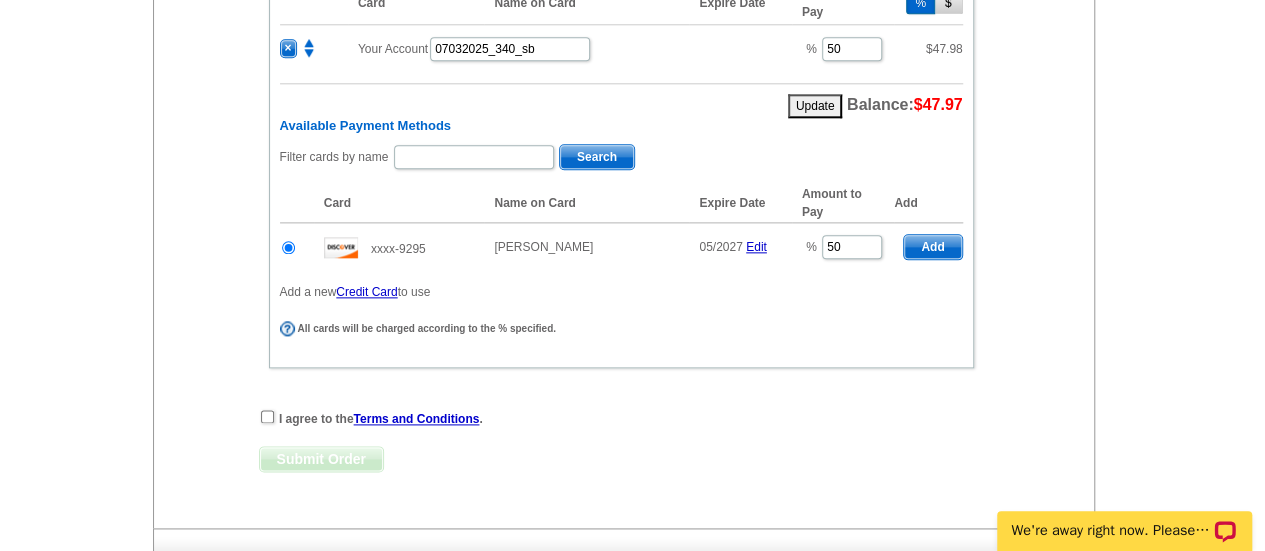 click on "Add" at bounding box center (932, 247) 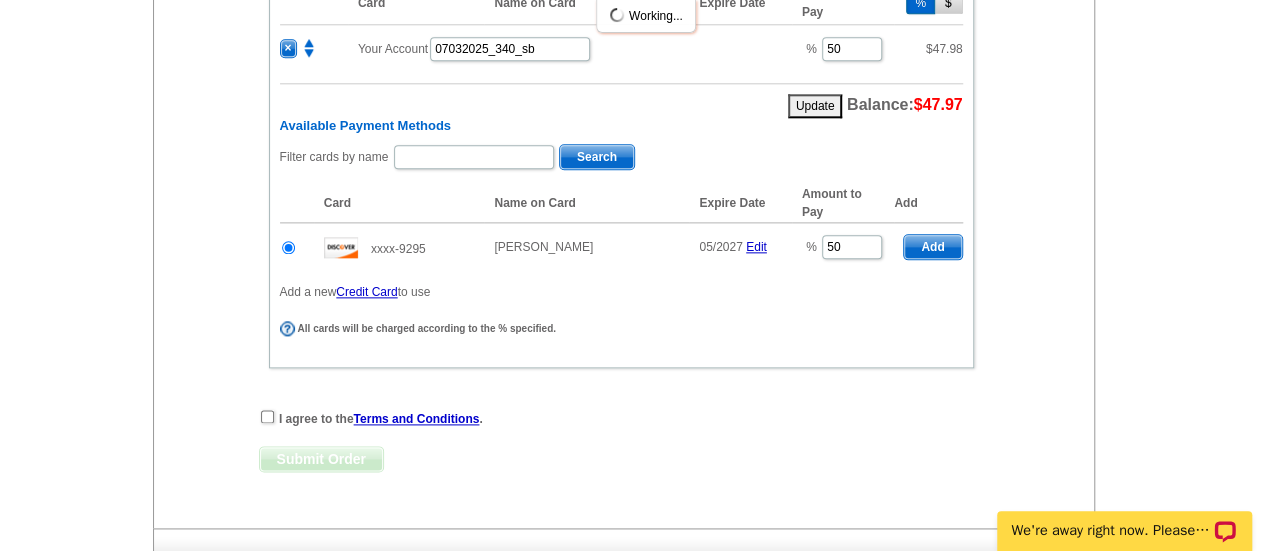 radio on "false" 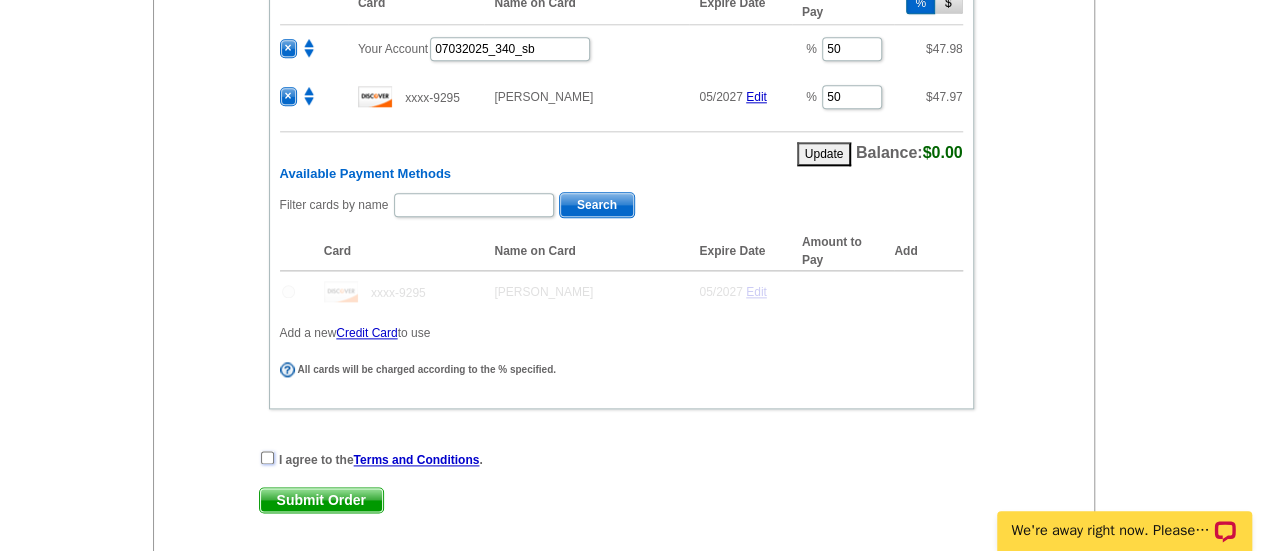 click at bounding box center (267, 457) 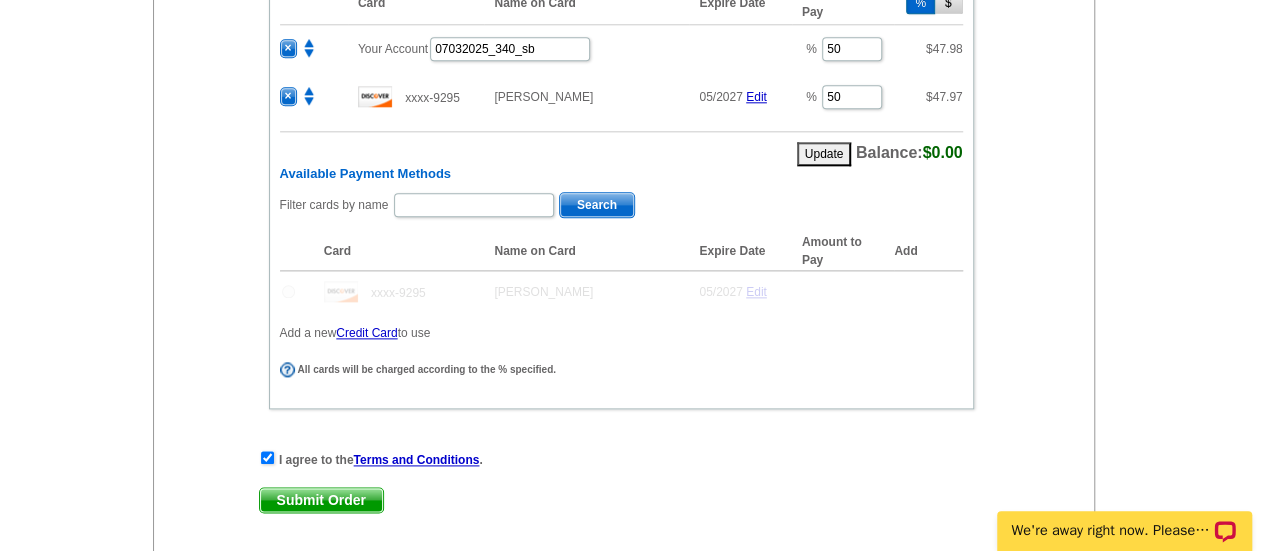 click on "Submit Order" at bounding box center (321, 500) 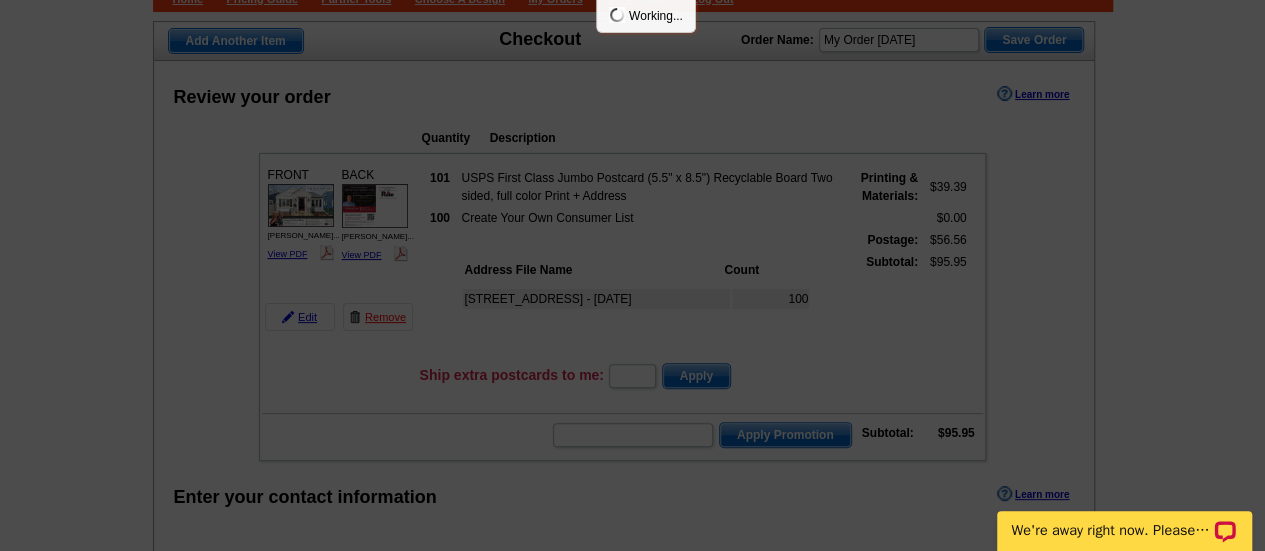 scroll, scrollTop: 121, scrollLeft: 0, axis: vertical 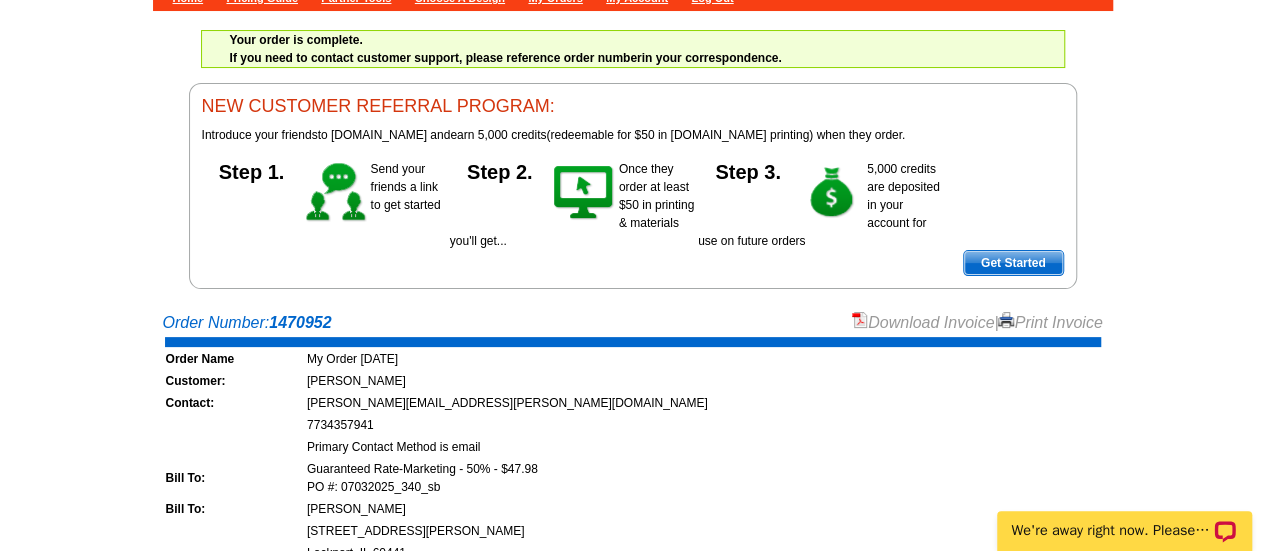 click on "Download Invoice" at bounding box center [923, 322] 